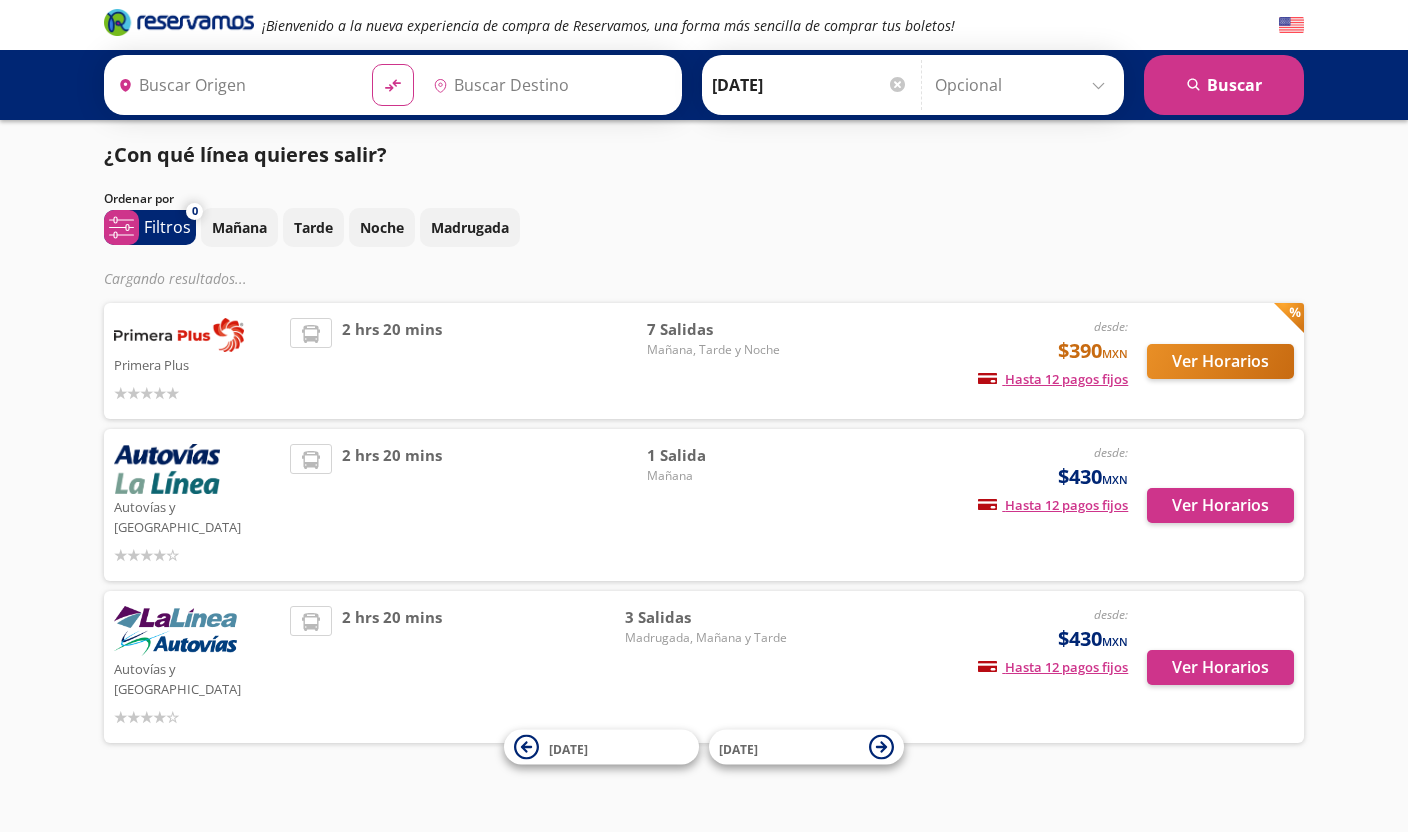 type on "[GEOGRAPHIC_DATA], [GEOGRAPHIC_DATA]" 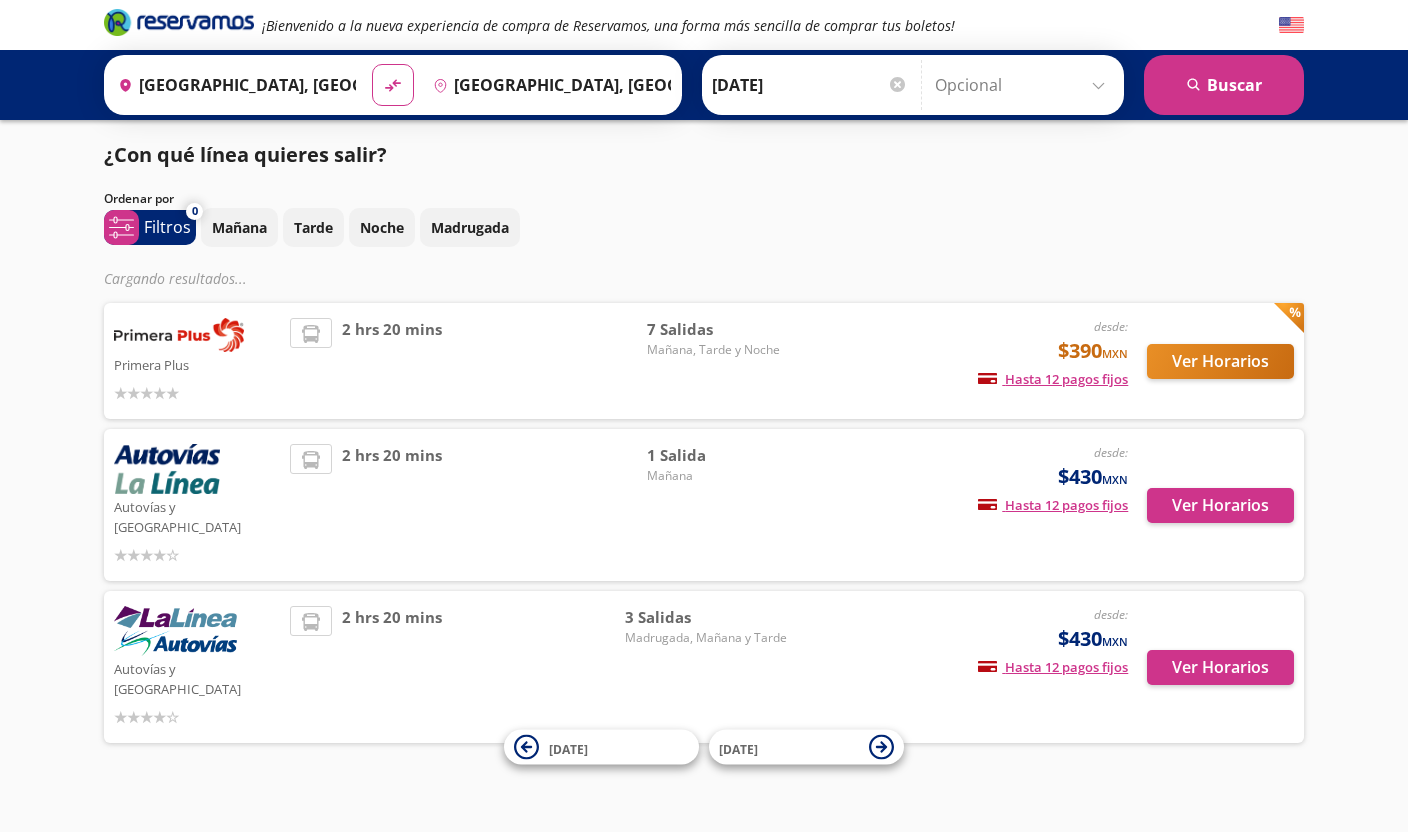 scroll, scrollTop: 0, scrollLeft: 0, axis: both 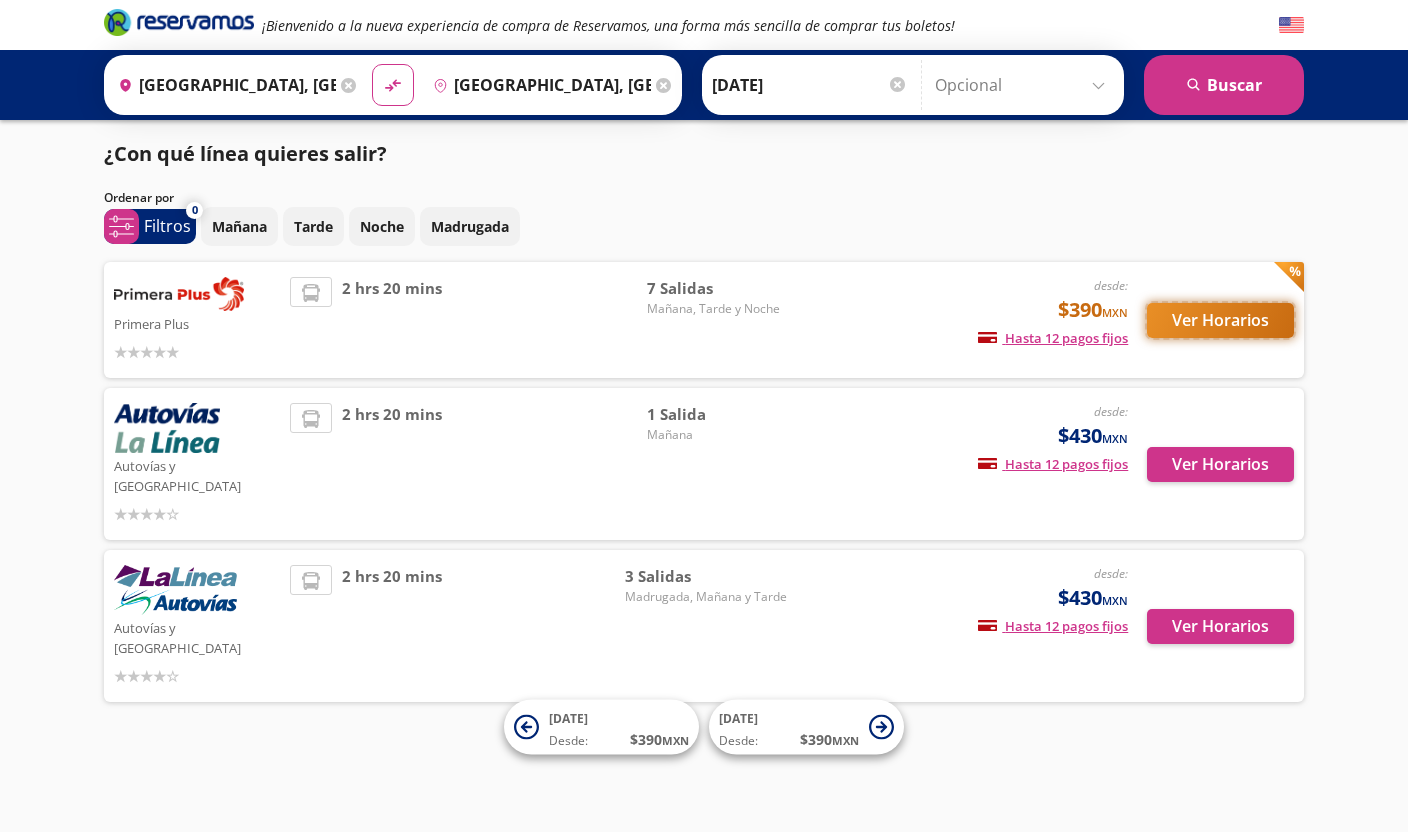 click on "Ver Horarios" at bounding box center [1220, 320] 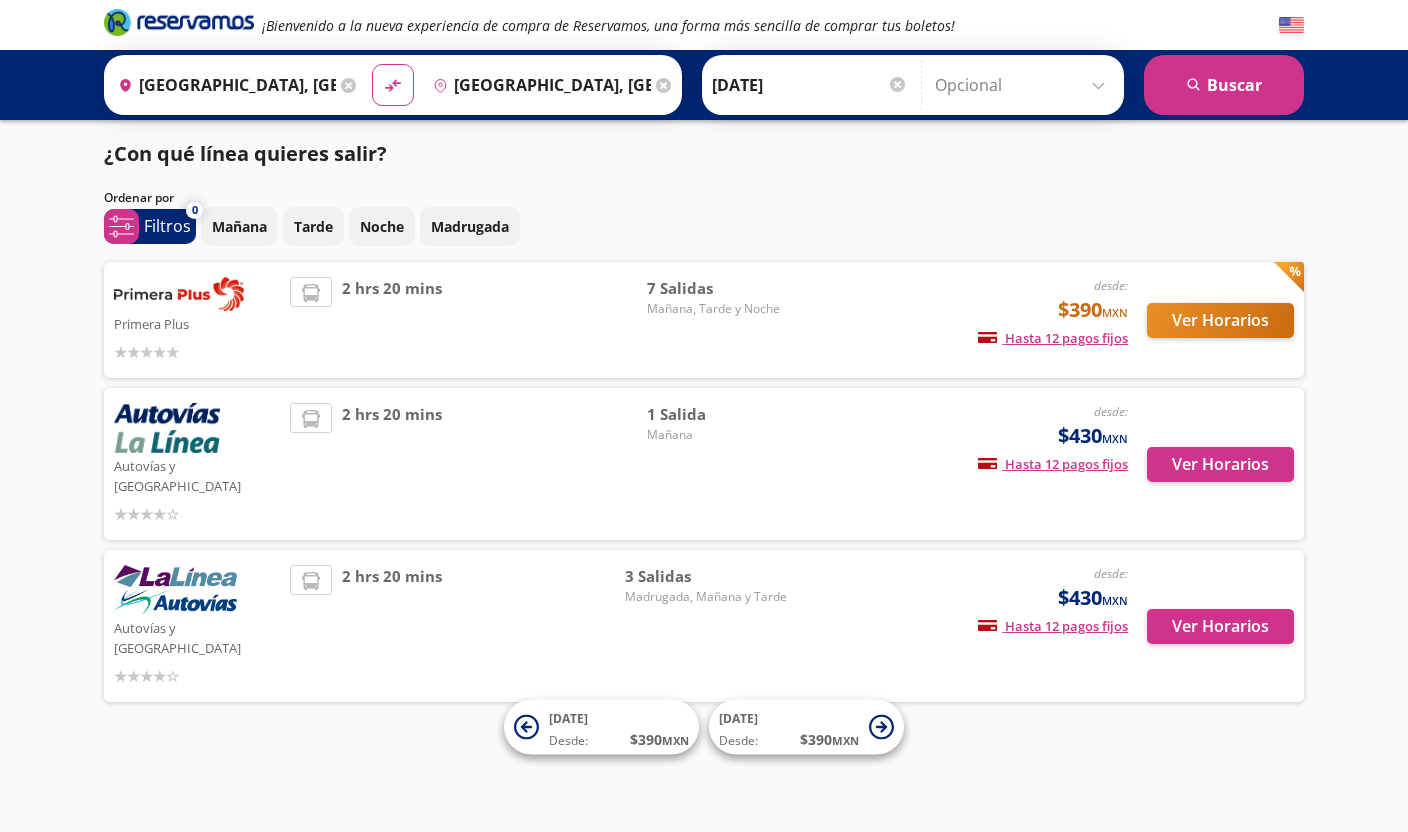 scroll, scrollTop: 0, scrollLeft: 0, axis: both 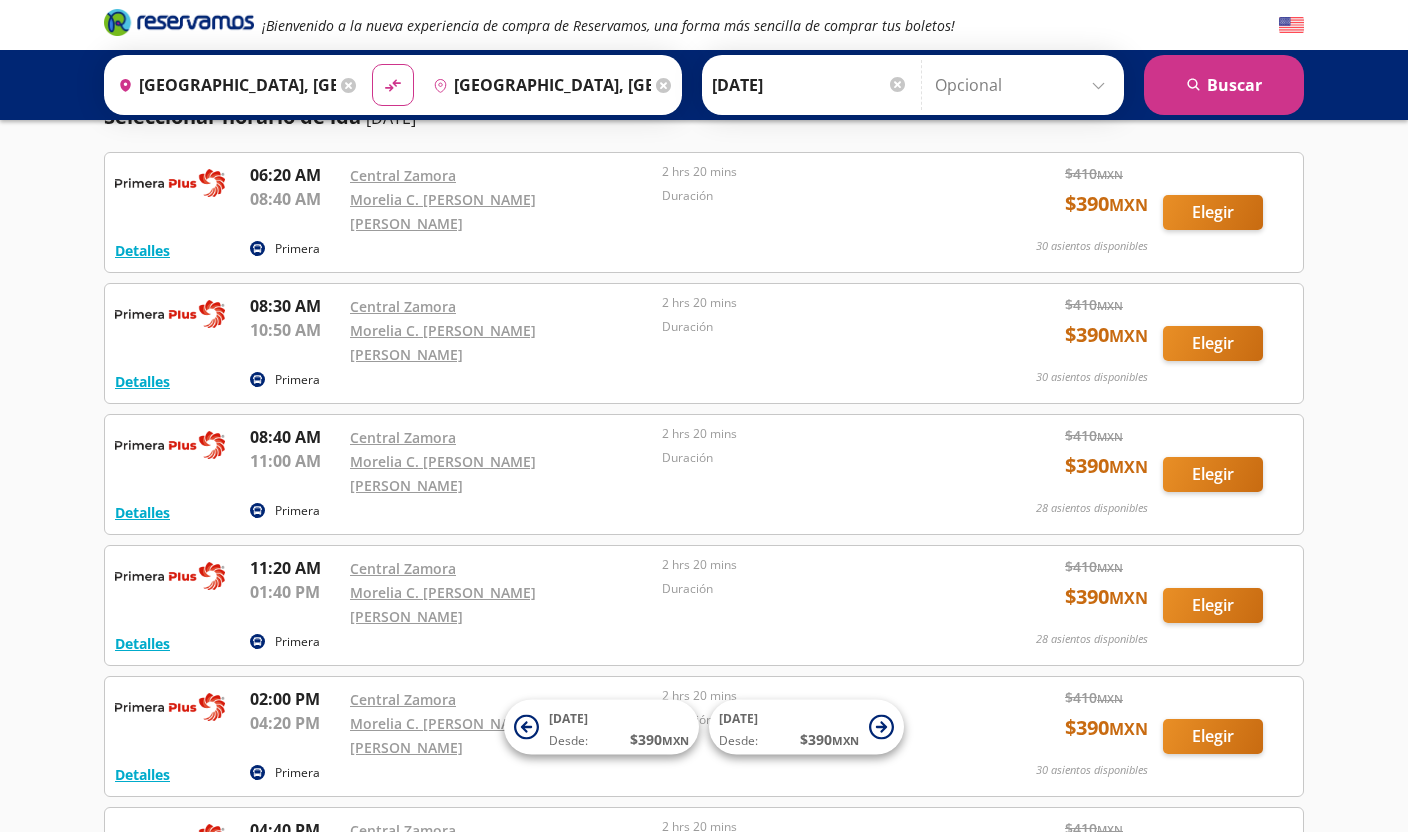drag, startPoint x: 1407, startPoint y: 189, endPoint x: 1412, endPoint y: 235, distance: 46.270943 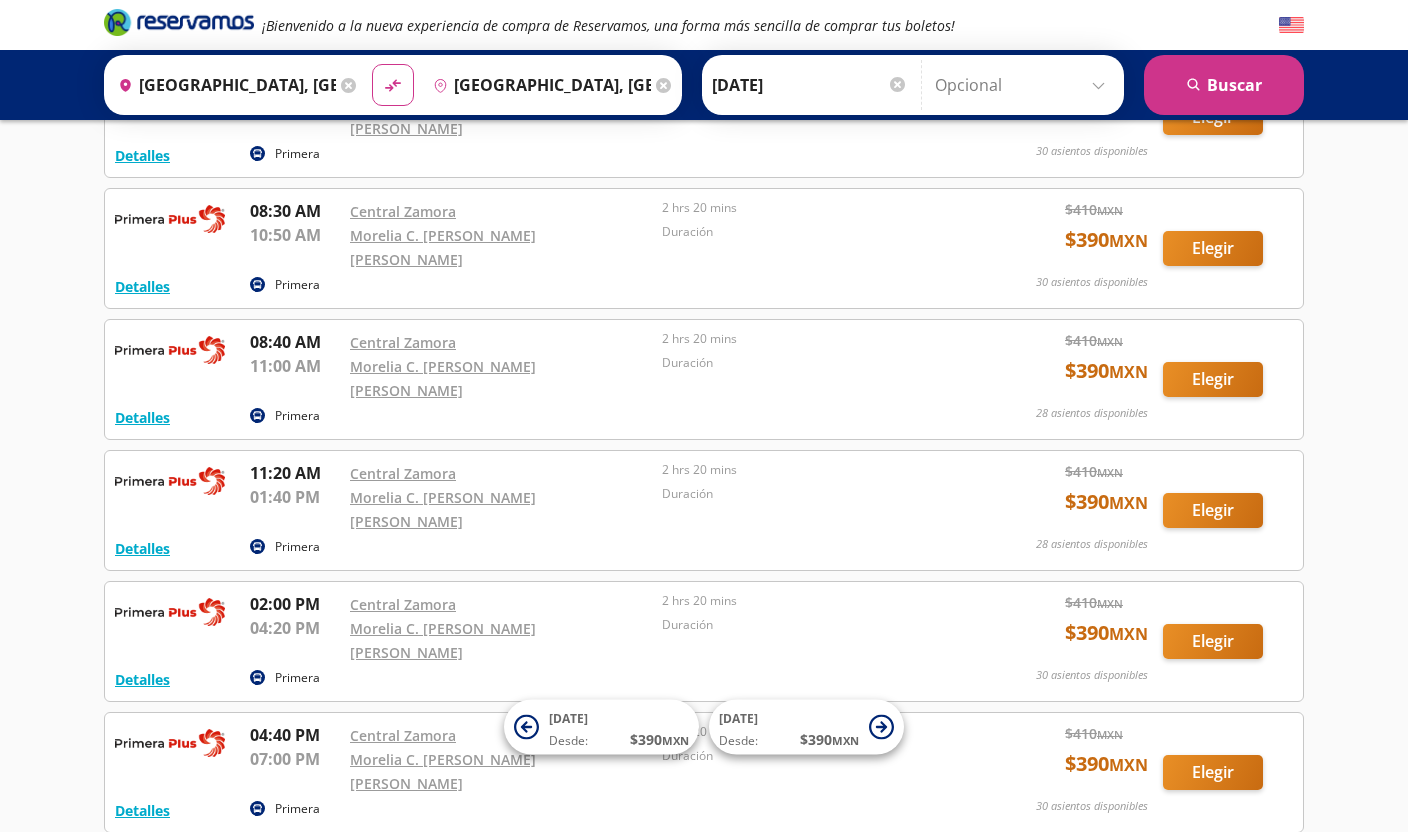 scroll, scrollTop: 174, scrollLeft: 0, axis: vertical 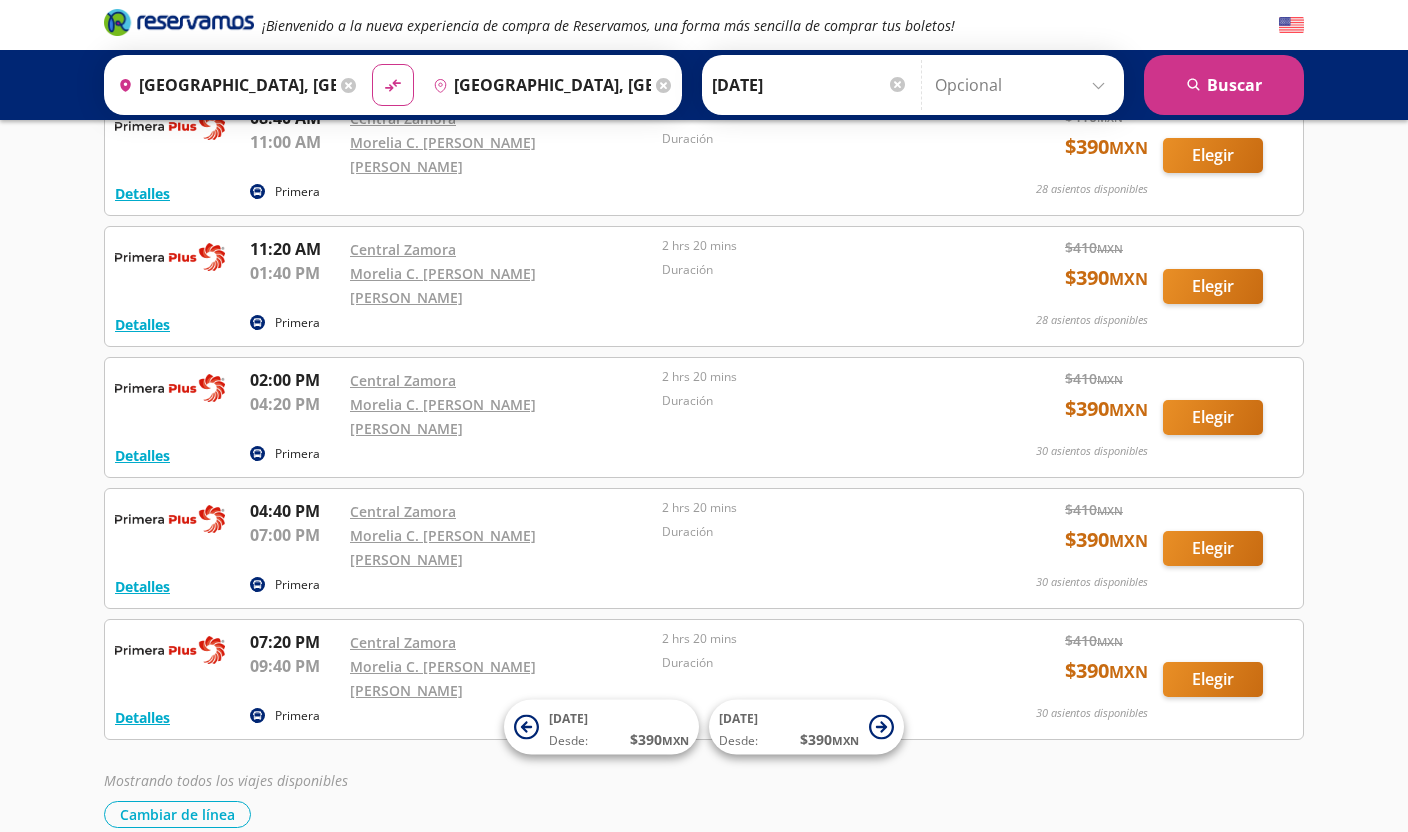 click on "[DATE]" at bounding box center [810, 85] 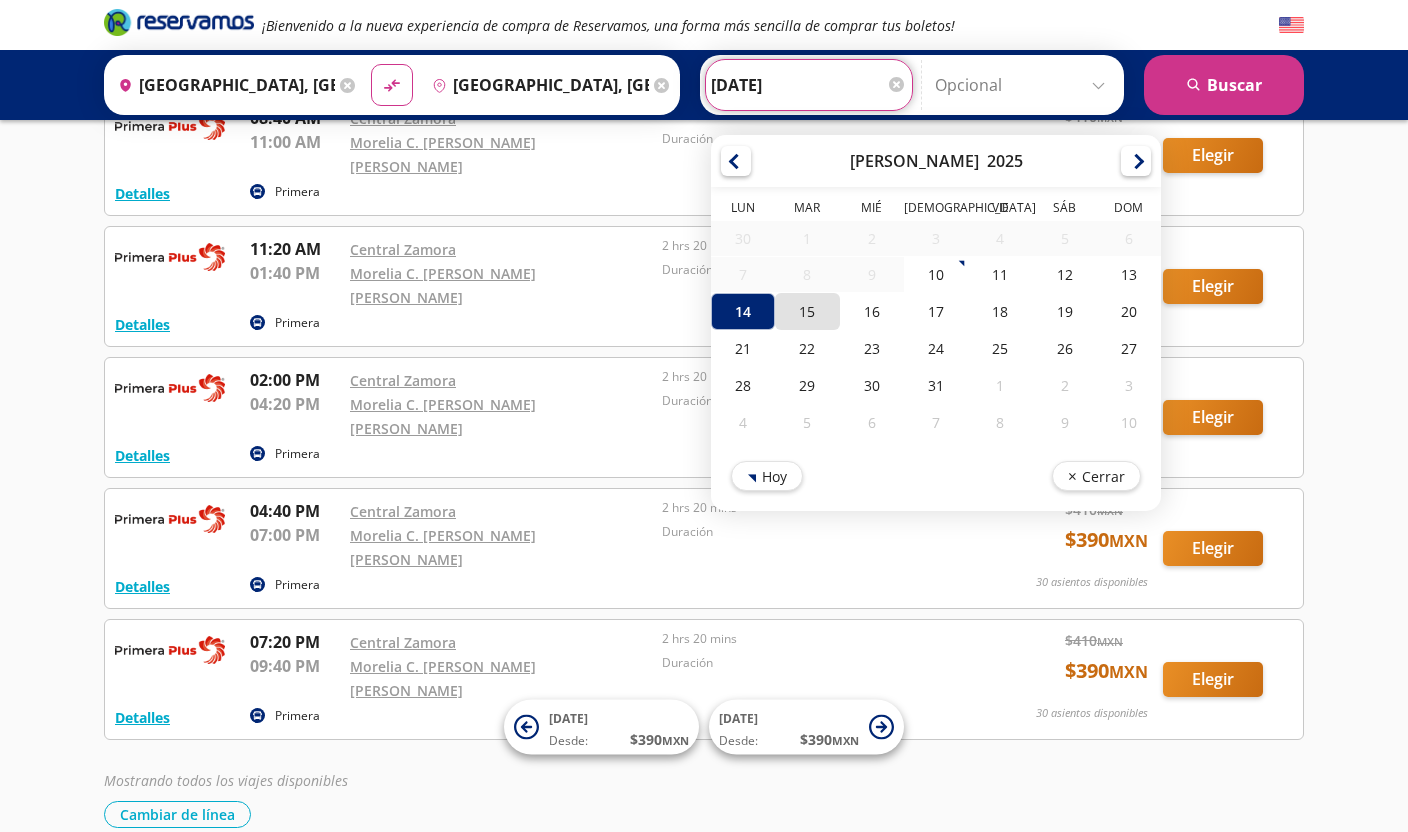 click on "15" at bounding box center [807, 311] 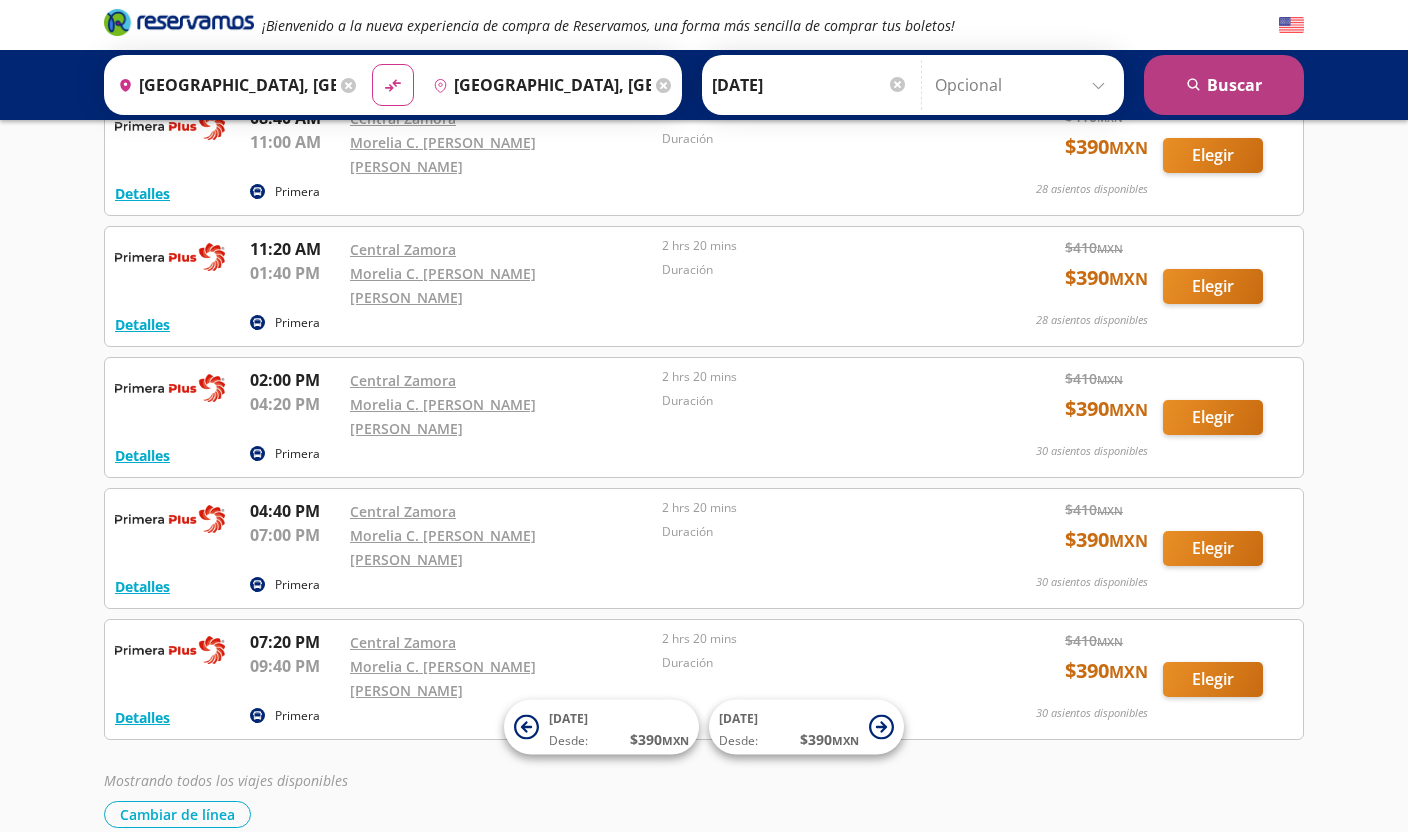 click on "search
[GEOGRAPHIC_DATA]" at bounding box center (1224, 85) 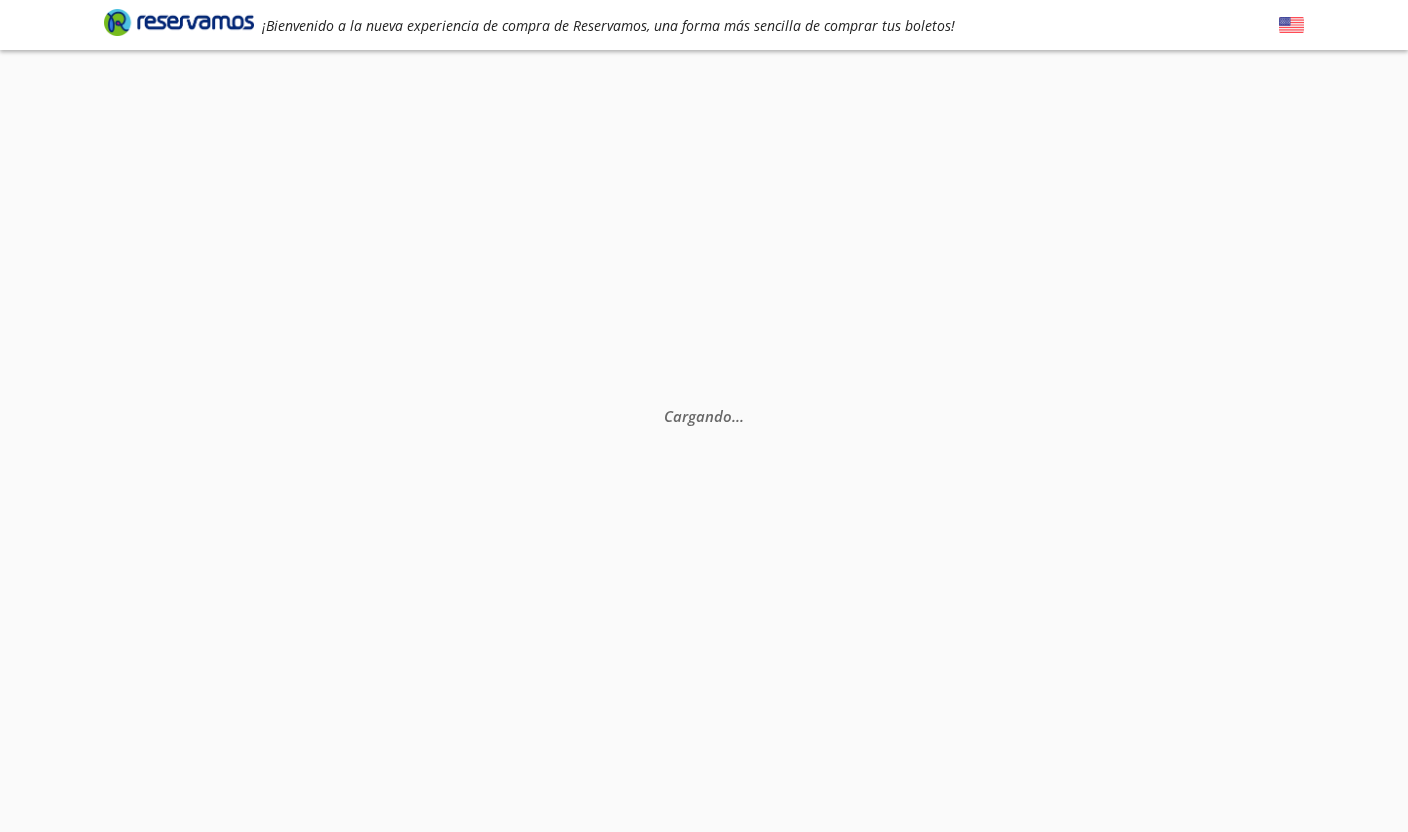 scroll, scrollTop: 0, scrollLeft: 0, axis: both 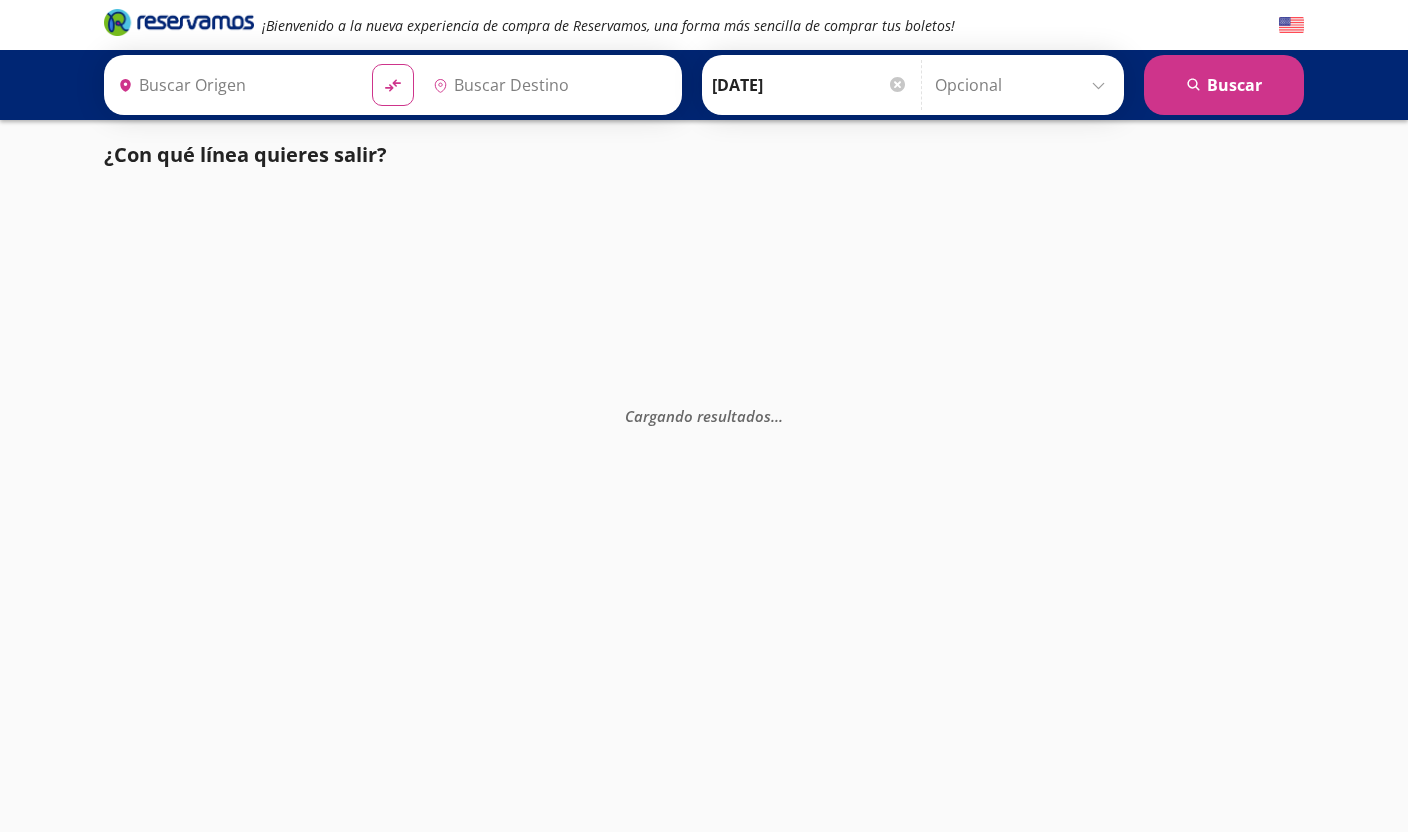 type on "[GEOGRAPHIC_DATA], [GEOGRAPHIC_DATA]" 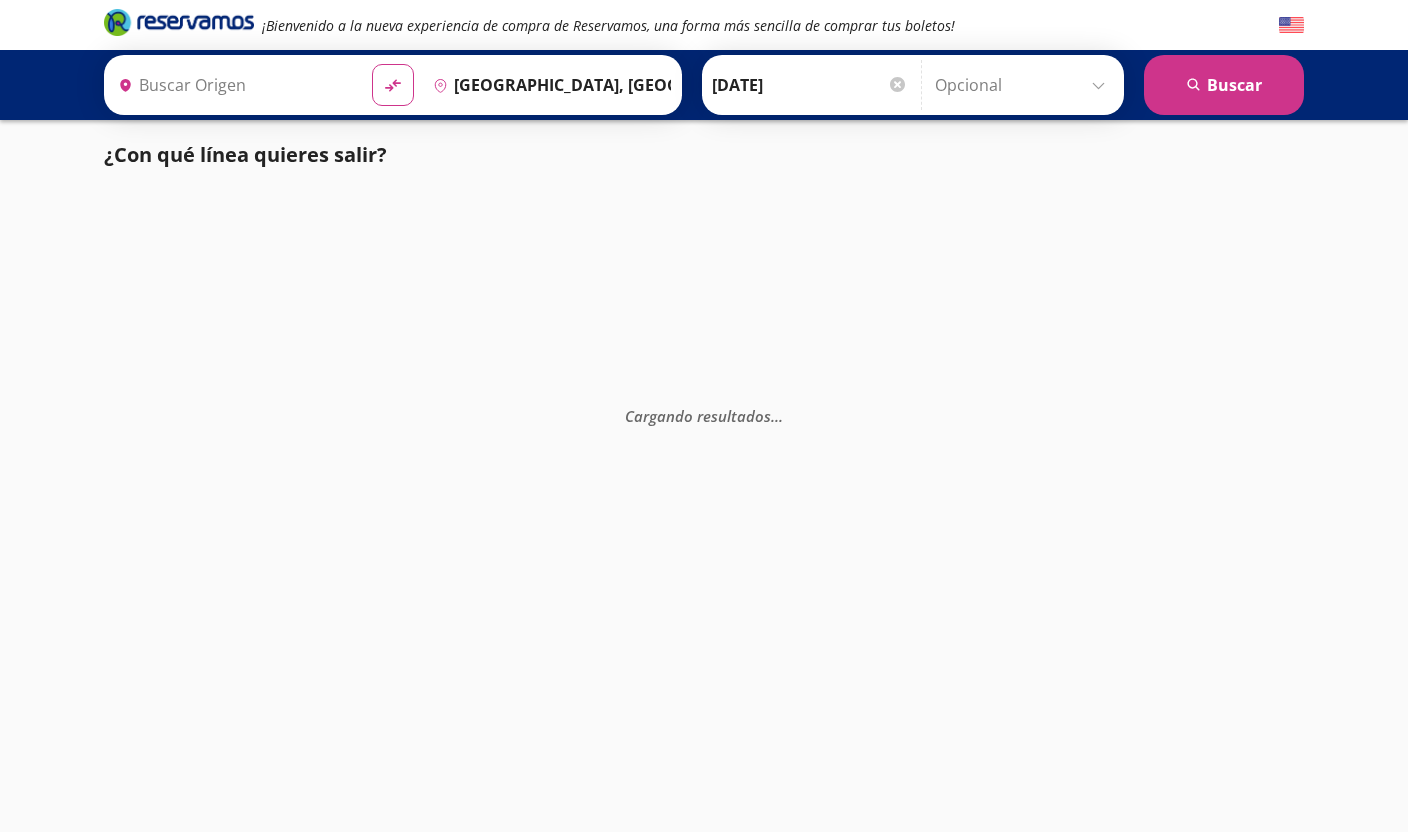 type on "[GEOGRAPHIC_DATA], [GEOGRAPHIC_DATA]" 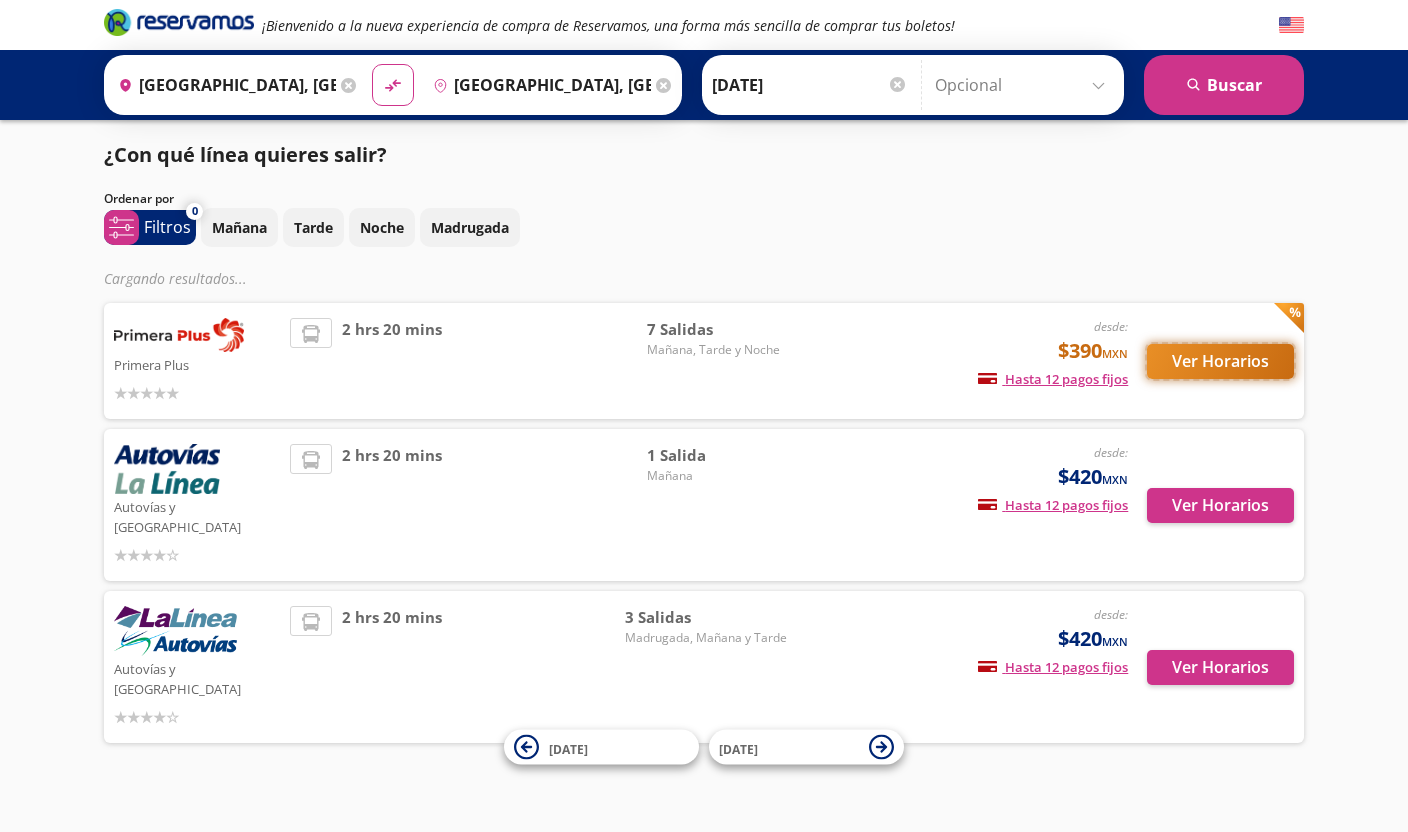 click on "Ver Horarios" at bounding box center [1220, 361] 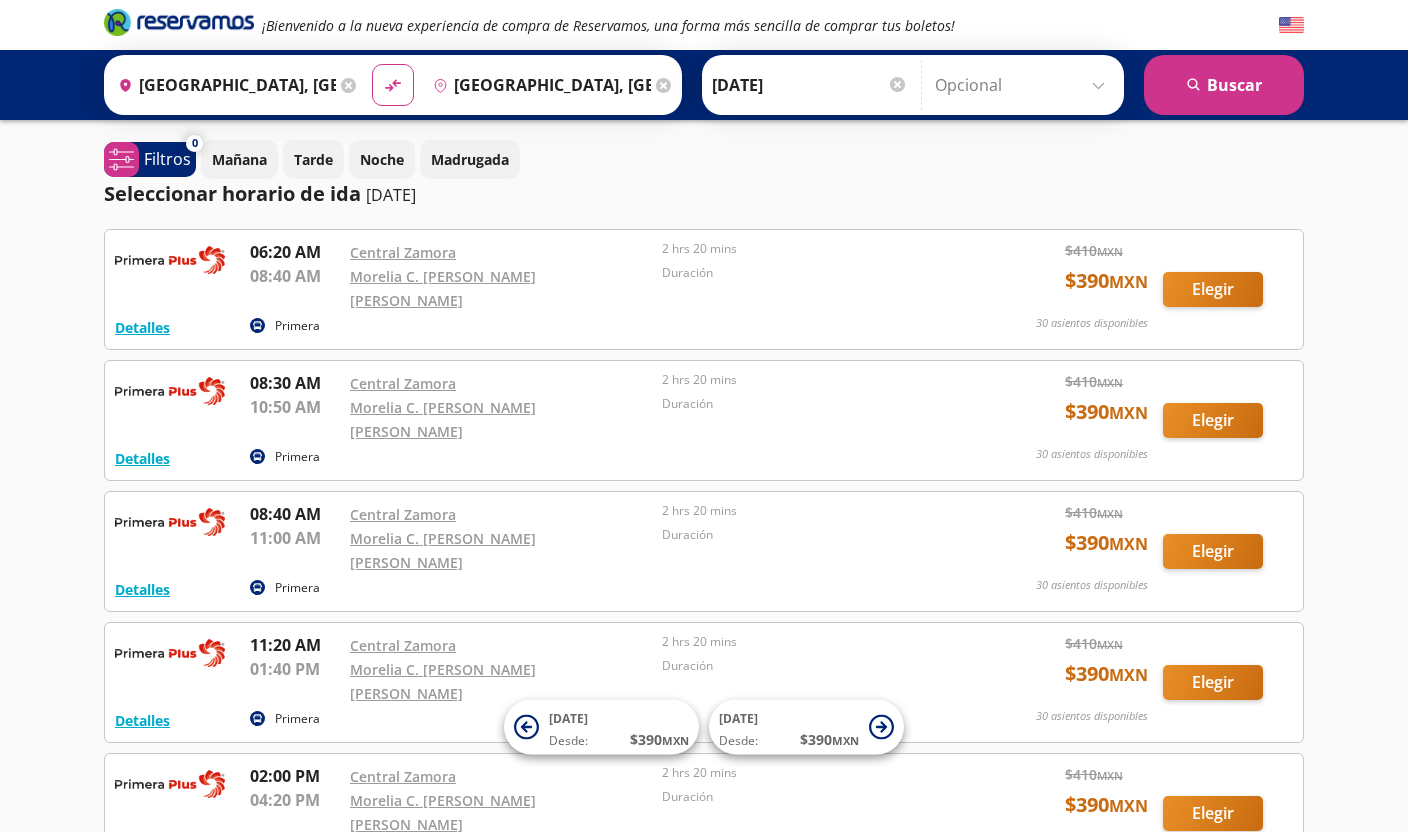 click on "Detalles Primera 08:30 AM Central [PERSON_NAME] 10:50 AM Morelia C. [PERSON_NAME] [PERSON_NAME] 2 hrs 20 mins Duración $ 410  MXN $ 390  MXN 30 asientos disponibles Elegir 30 asientos disponibles Detalles Elegir" at bounding box center (704, 420) 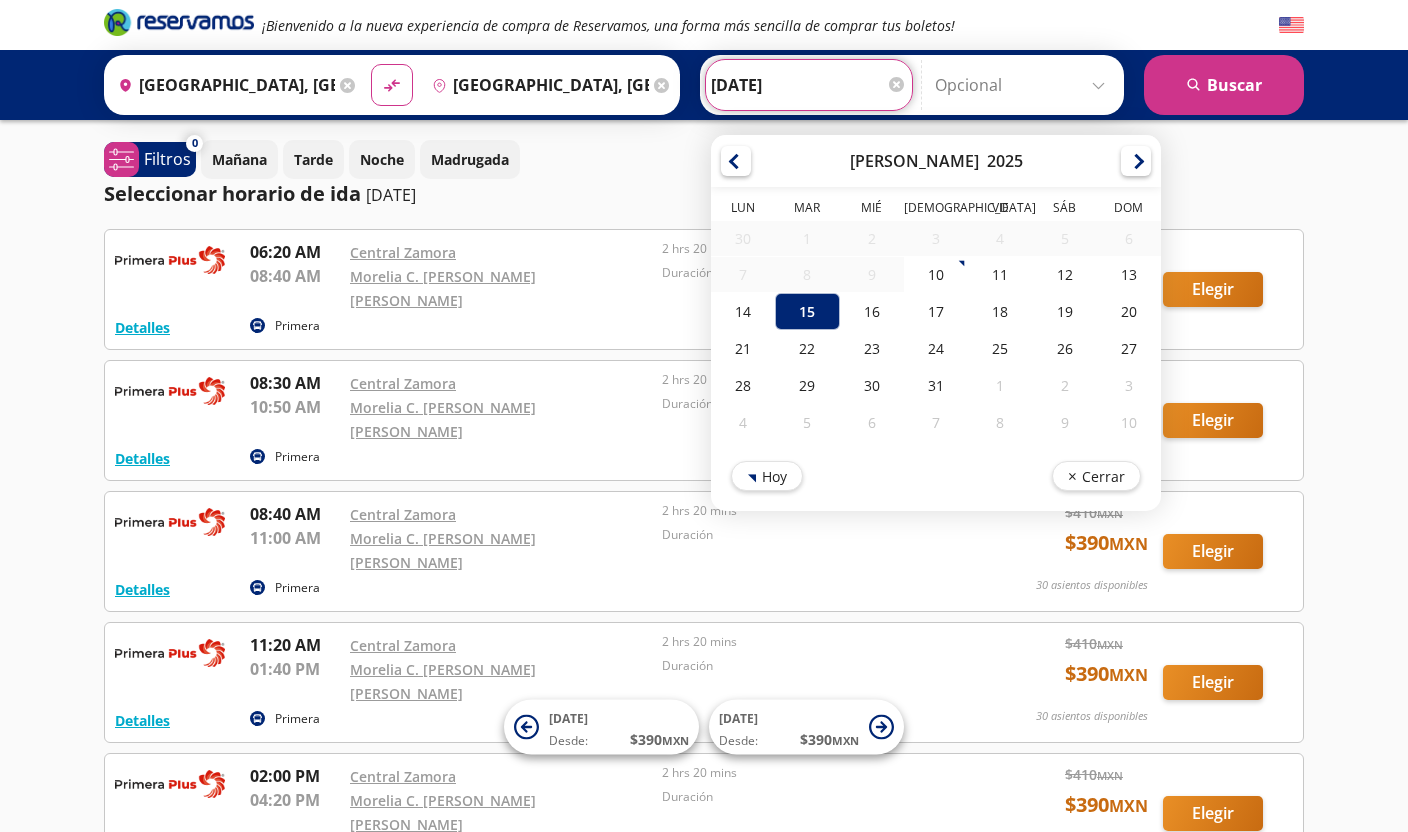 click on "[DATE]" at bounding box center (809, 85) 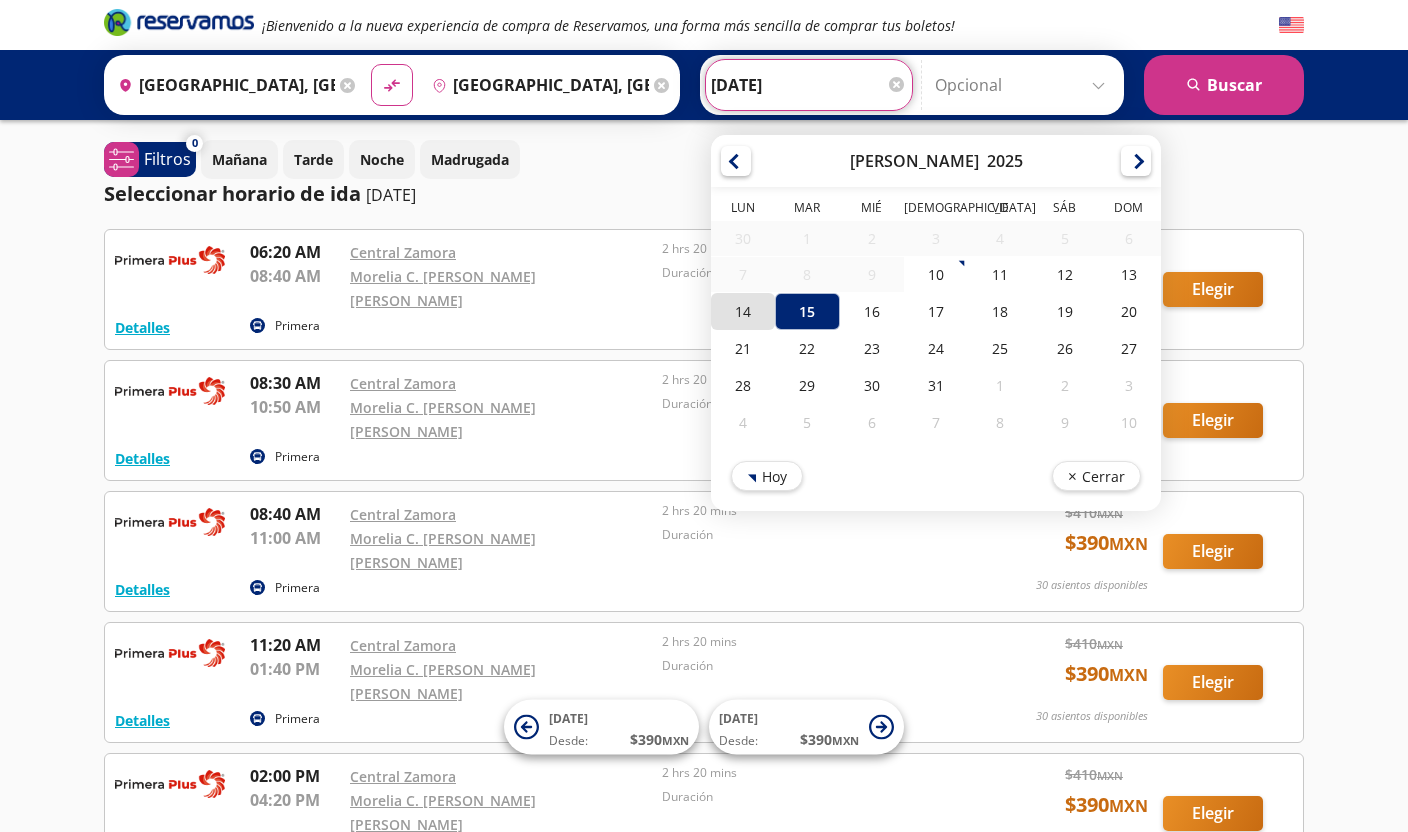 click on "14" at bounding box center [743, 311] 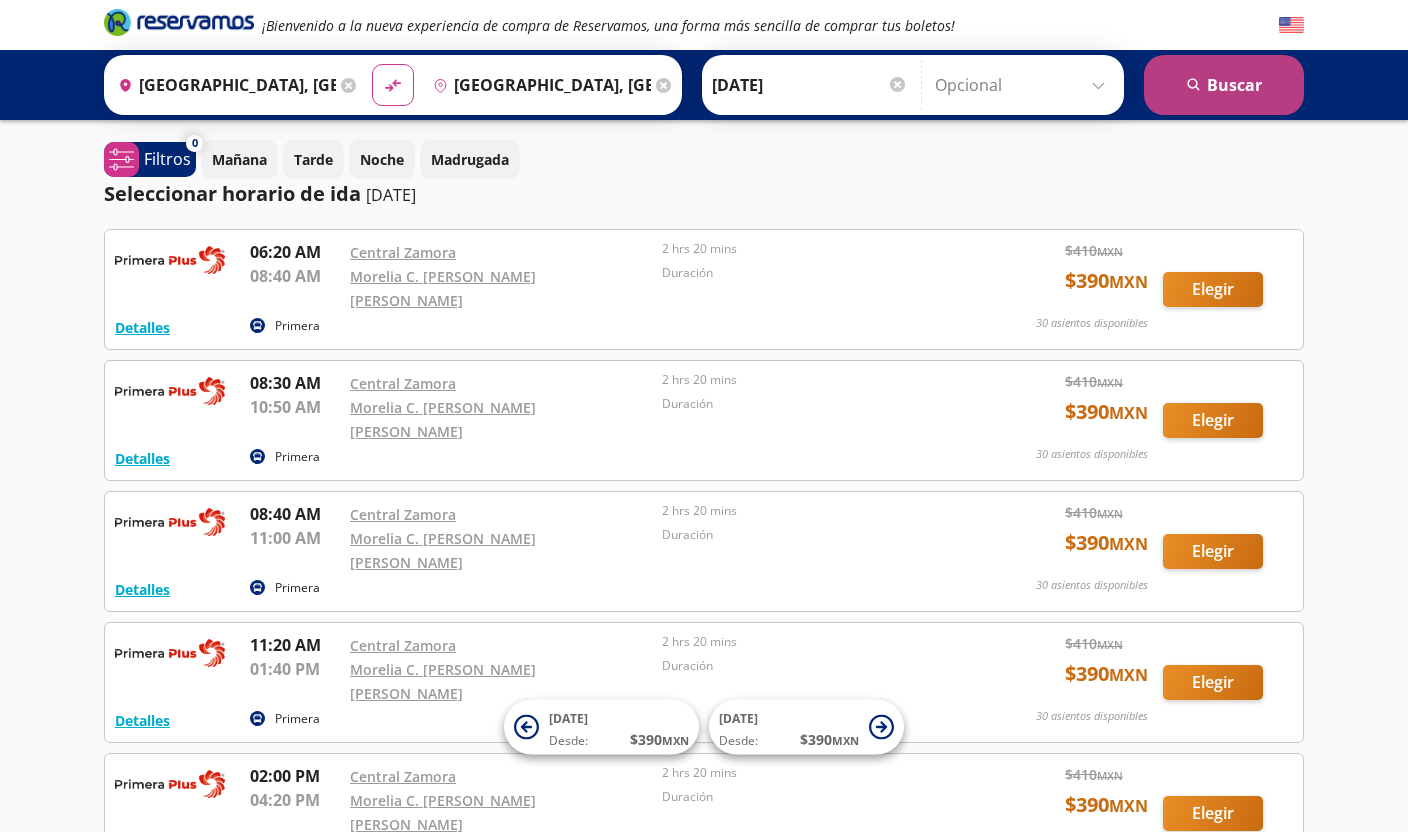 click 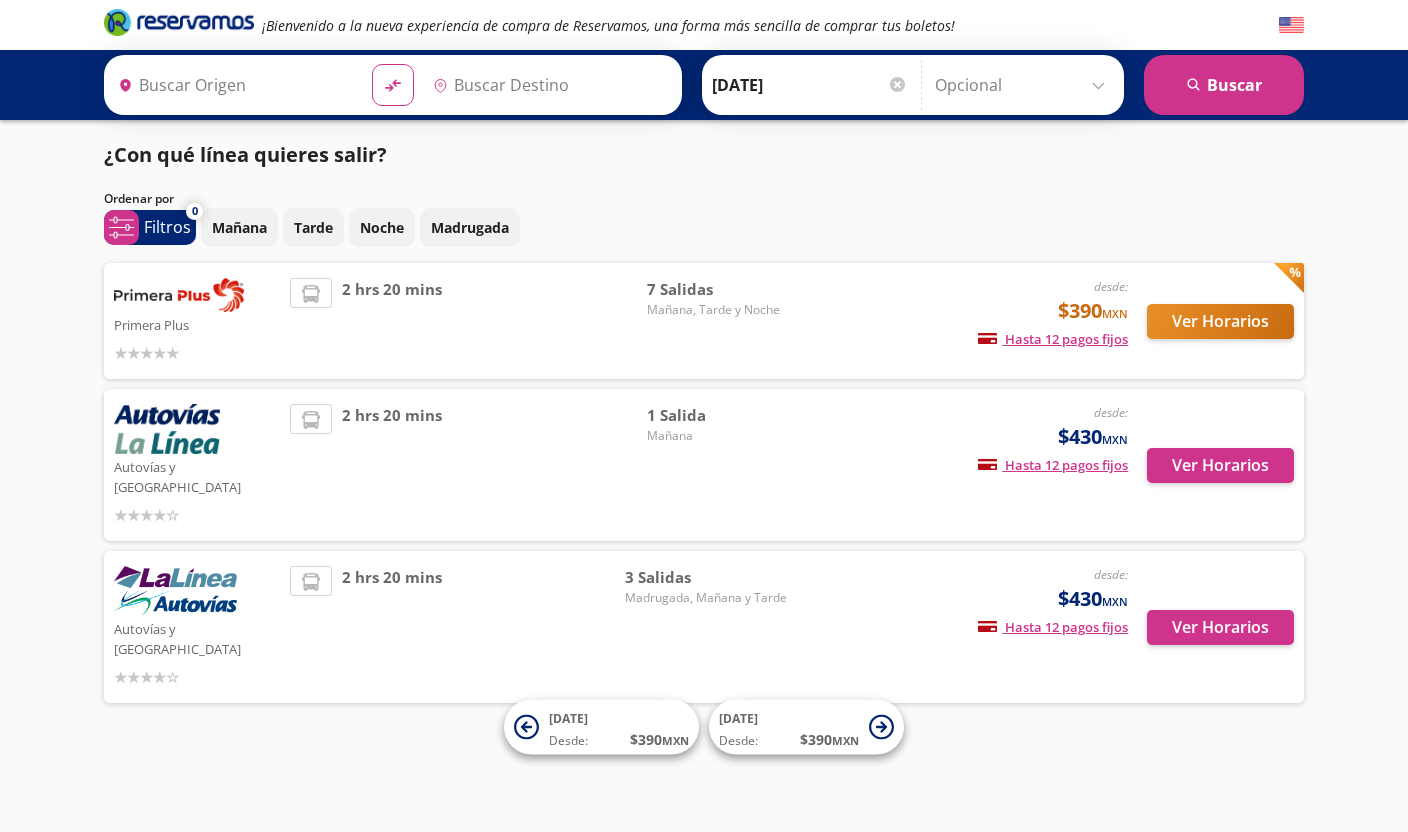 type on "[GEOGRAPHIC_DATA], [GEOGRAPHIC_DATA]" 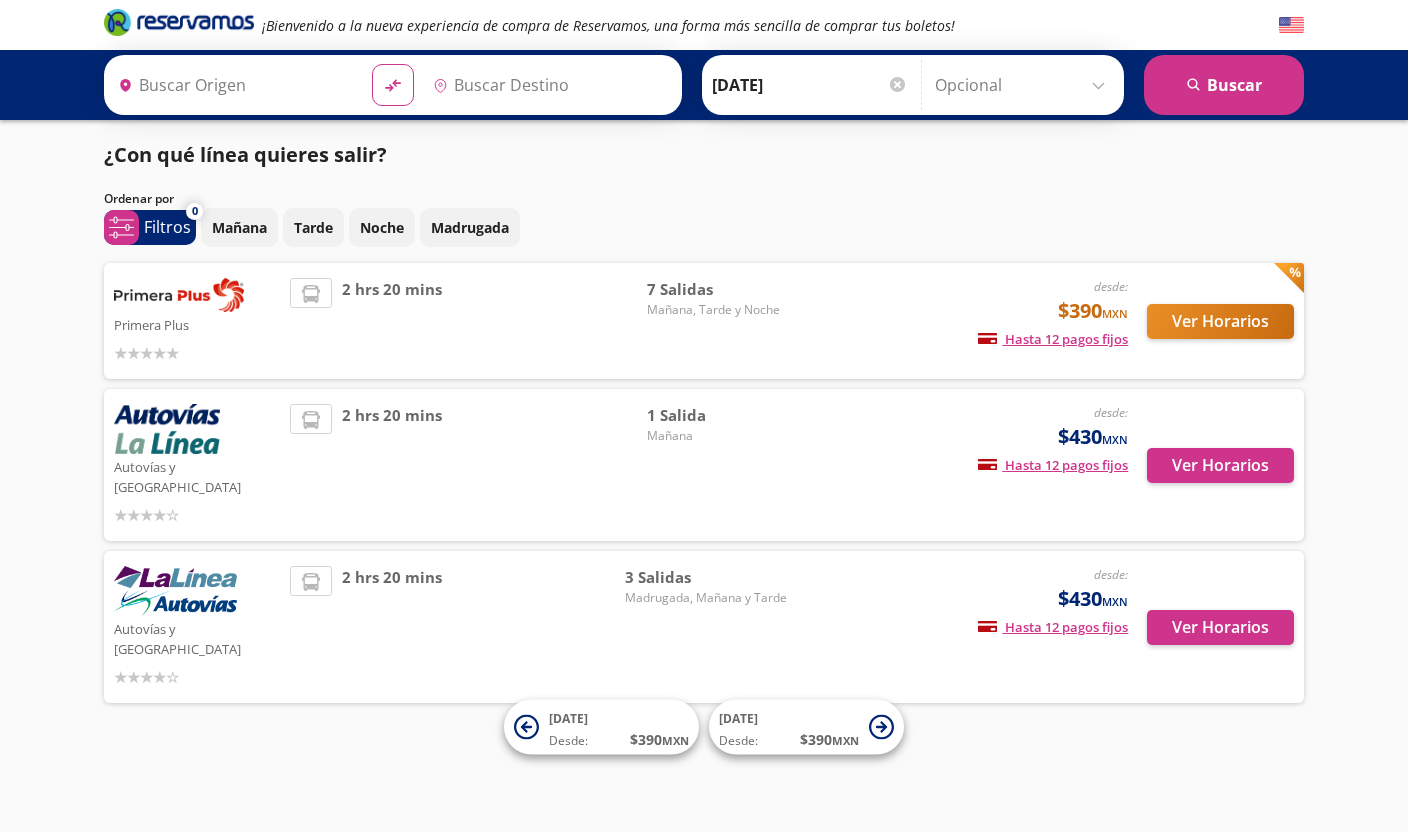 type on "[GEOGRAPHIC_DATA], [GEOGRAPHIC_DATA]" 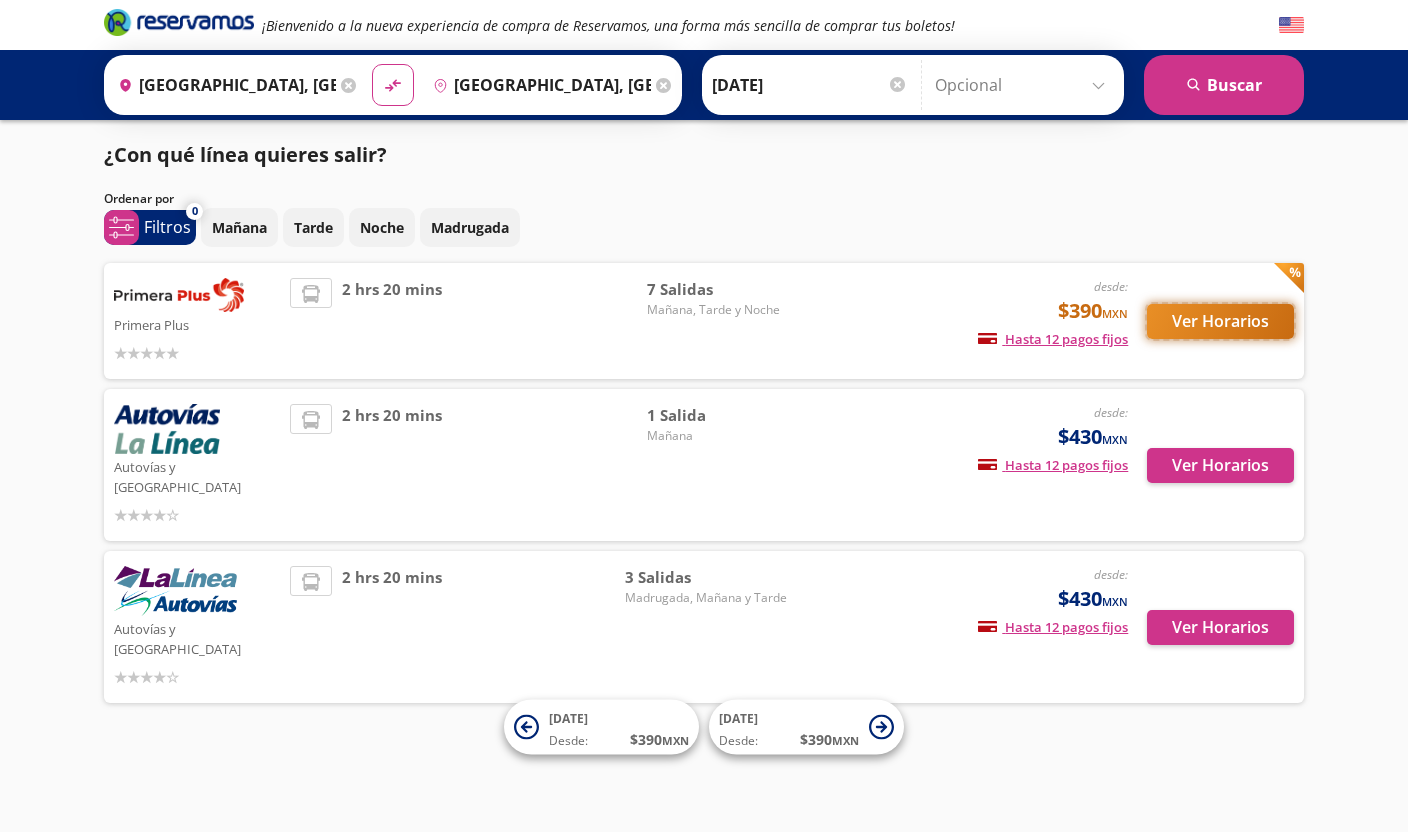 click on "Ver Horarios" at bounding box center [1220, 321] 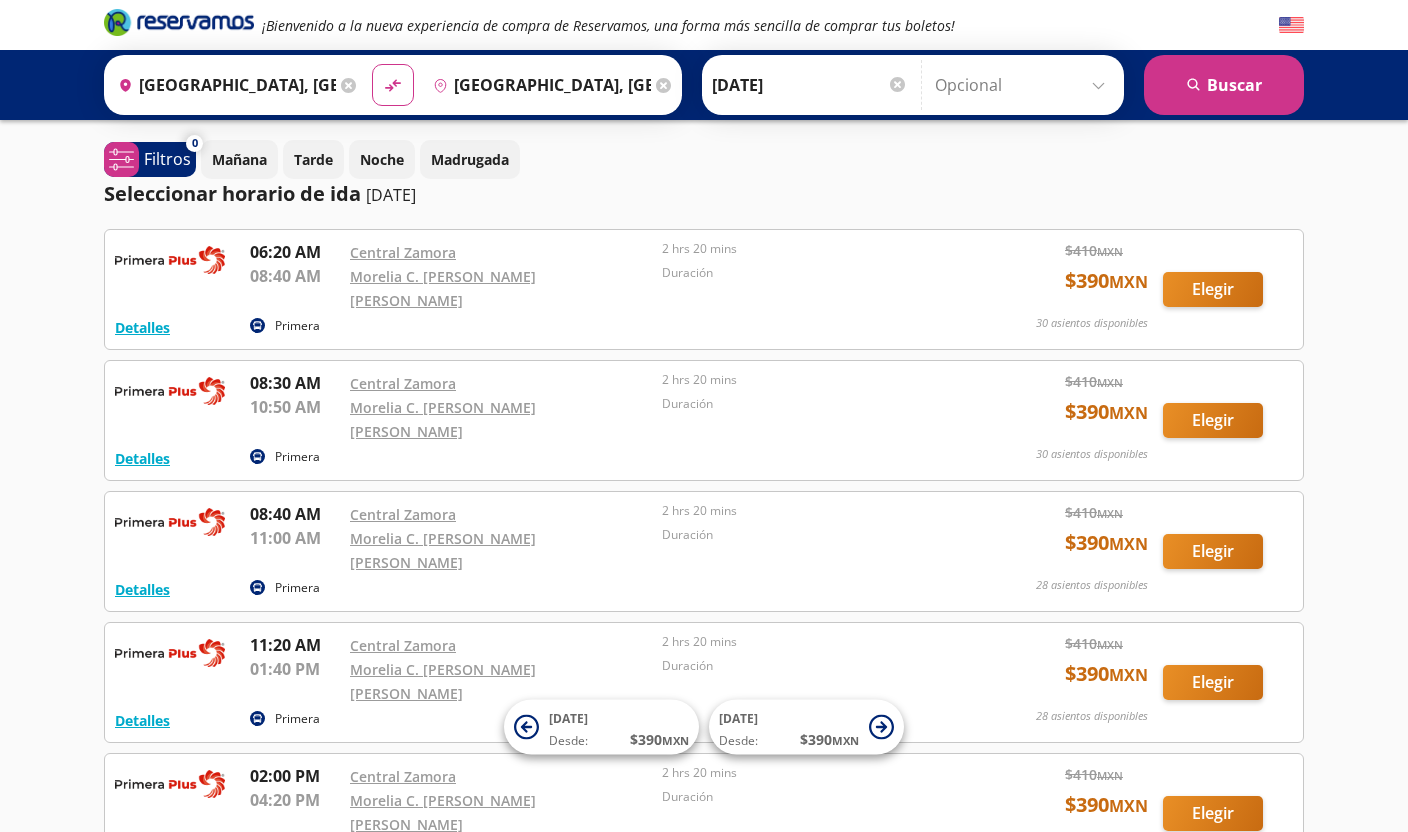 click on "0 system-uicons:filtering Filtros chevron [DATE] Tarde Noche Madrugada Seleccionar horario de ida  [DATE] Detalles Primera 06:20 AM [GEOGRAPHIC_DATA][PERSON_NAME] 08:40 AM Morelia C. [PERSON_NAME] [PERSON_NAME] 2 hrs 20 mins Duración $ 410  MXN $ 390  MXN 30 asientos disponibles Elegir 30 asientos disponibles Detalles Elegir Detalles Primera 08:30 AM [GEOGRAPHIC_DATA][PERSON_NAME] 10:50 AM Morelia C. [PERSON_NAME] [PERSON_NAME] 2 hrs 20 mins Duración $ 410  MXN $ 390  MXN 30 asientos disponibles Elegir 30 asientos disponibles Detalles Elegir Detalles Primera 08:40 AM [GEOGRAPHIC_DATA][PERSON_NAME] 11:00 AM Morelia C. [PERSON_NAME] [PERSON_NAME] 2 hrs 20 mins Duración $ 410  MXN $ 390  MXN 28 asientos disponibles Elegir 28 asientos disponibles Detalles Elegir Detalles Primera 11:20 AM [GEOGRAPHIC_DATA][PERSON_NAME] 01:40 PM Morelia C. [PERSON_NAME] [PERSON_NAME] 2 hrs 20 mins Duración $ 410  MXN $ 390  MXN 28 asientos disponibles Elegir 28 asientos disponibles Detalles Elegir Detalles Primera 02:00 PM [GEOGRAPHIC_DATA][PERSON_NAME] 04:20 PM Morelia C. [PERSON_NAME] [PERSON_NAME] $ 410" at bounding box center [704, 682] 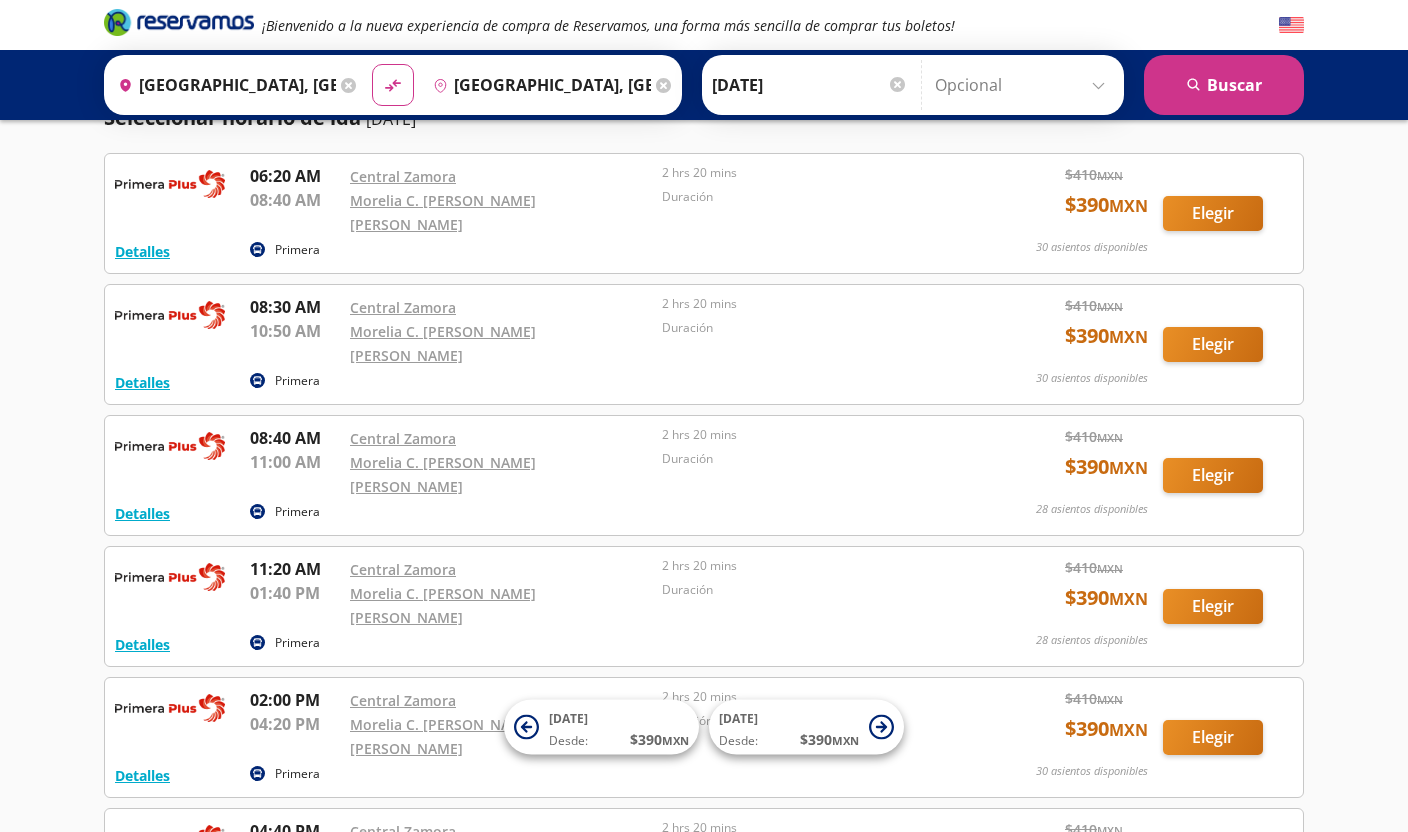 scroll, scrollTop: 80, scrollLeft: 0, axis: vertical 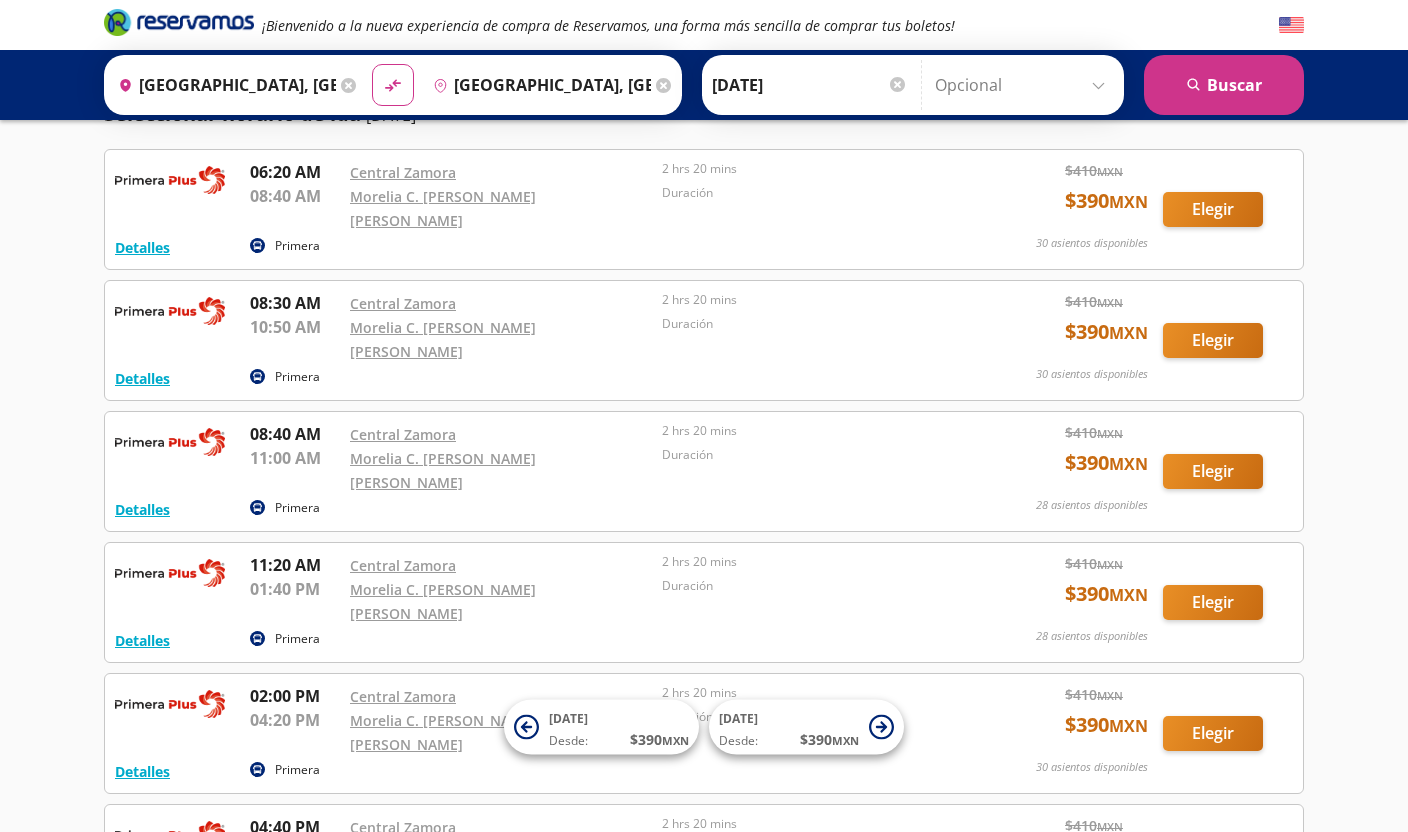 click at bounding box center (1024, 85) 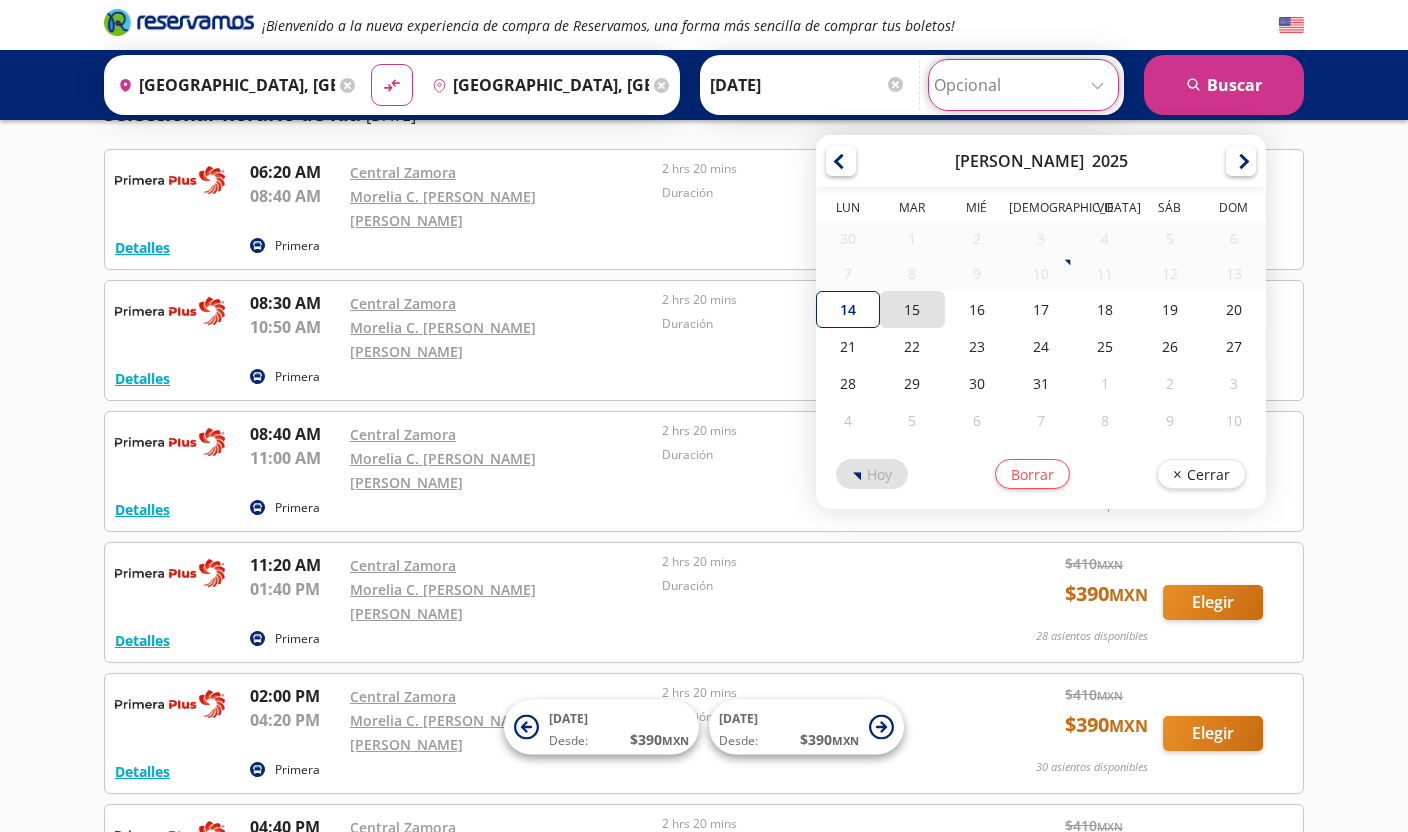 click on "15" at bounding box center (912, 309) 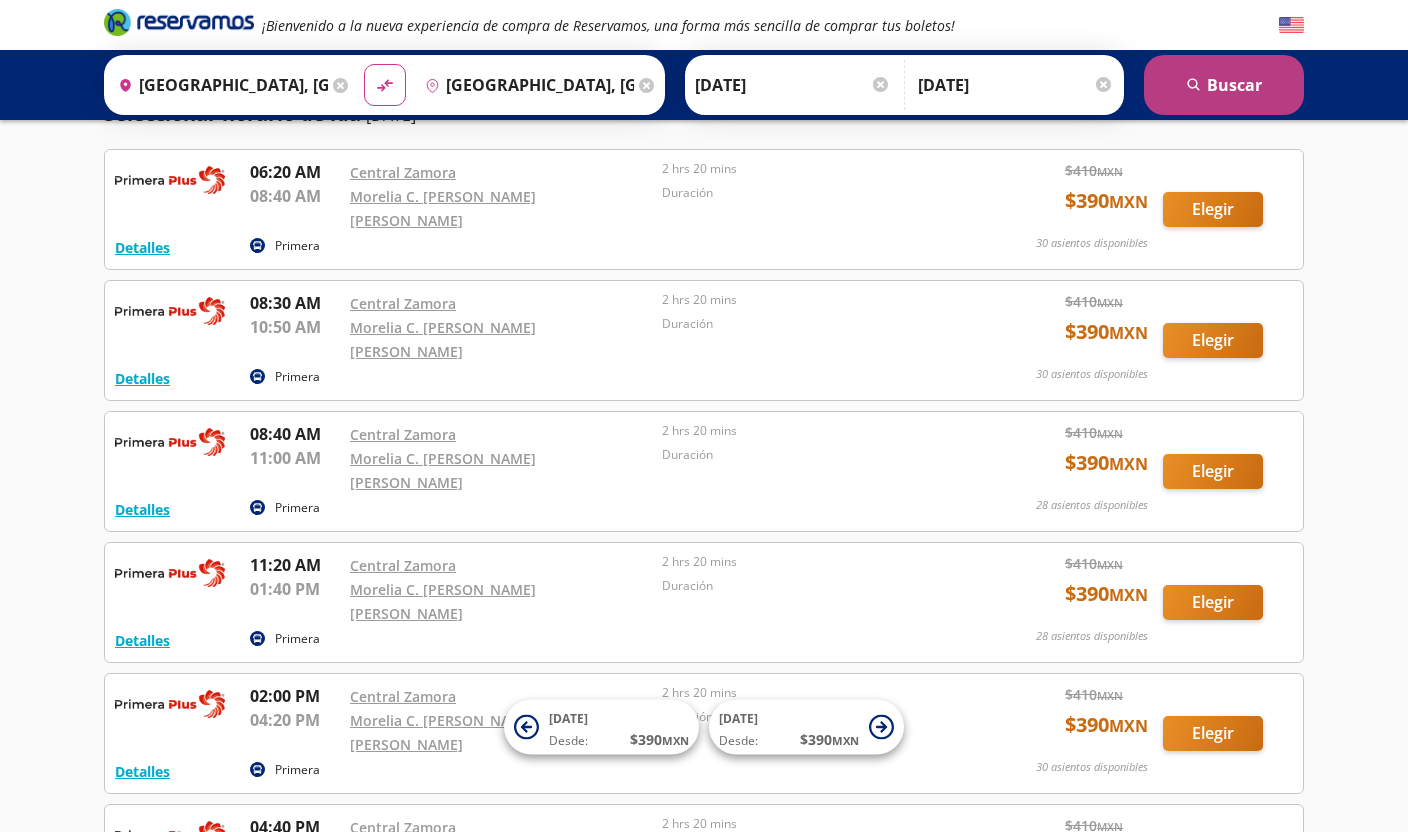 click on "search
[GEOGRAPHIC_DATA]" at bounding box center (1224, 85) 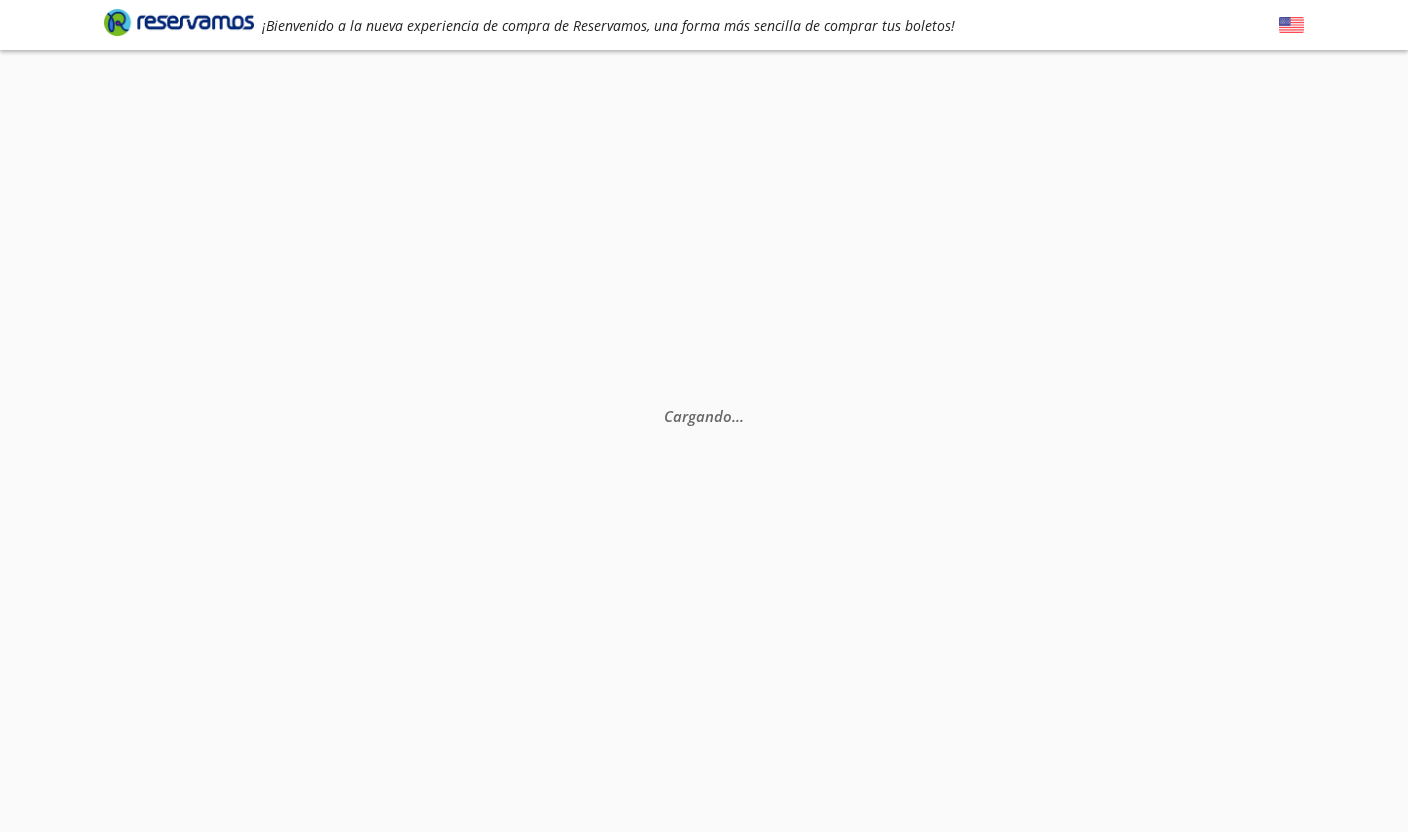 scroll, scrollTop: 0, scrollLeft: 0, axis: both 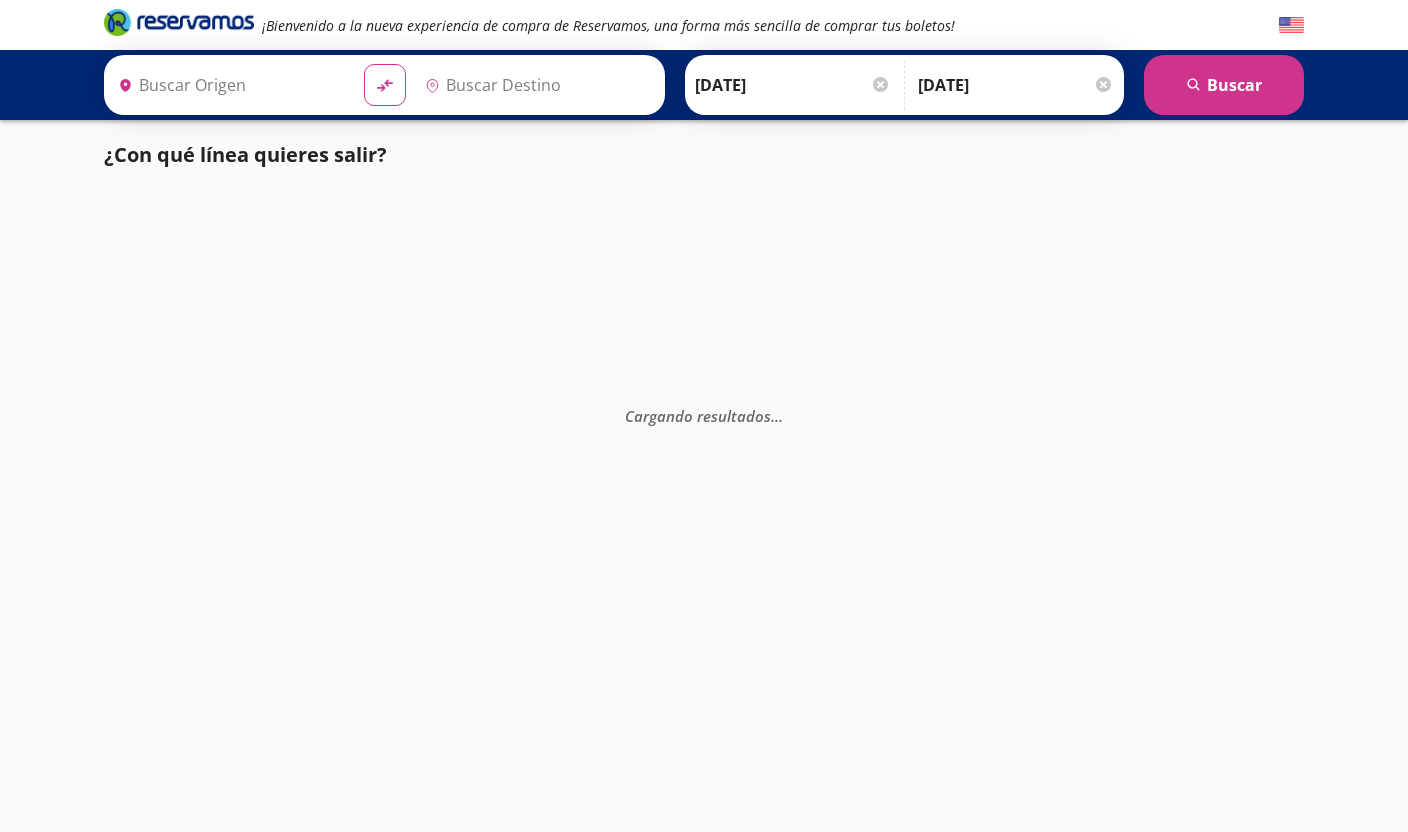 type on "[GEOGRAPHIC_DATA], [GEOGRAPHIC_DATA]" 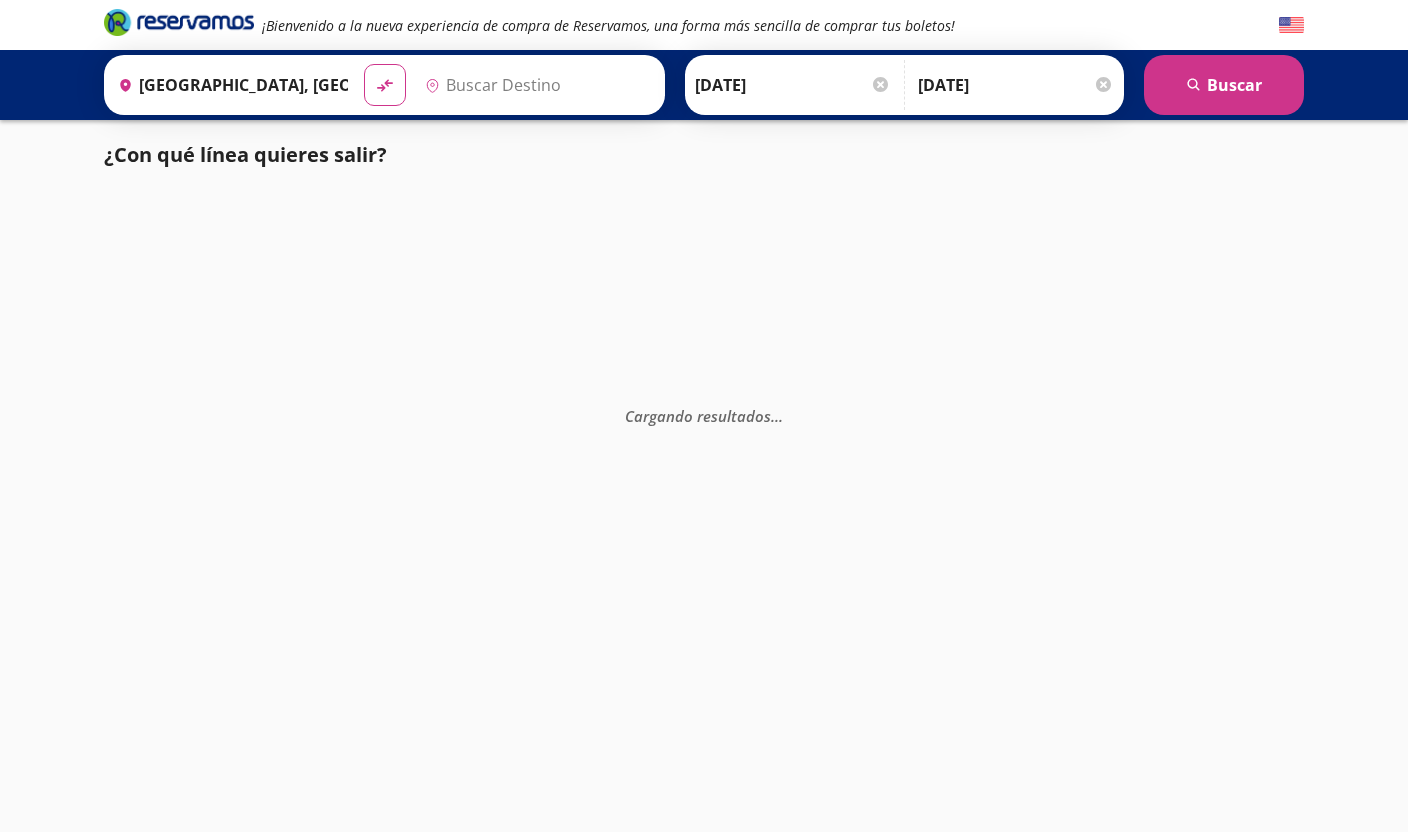 type on "[GEOGRAPHIC_DATA], [GEOGRAPHIC_DATA]" 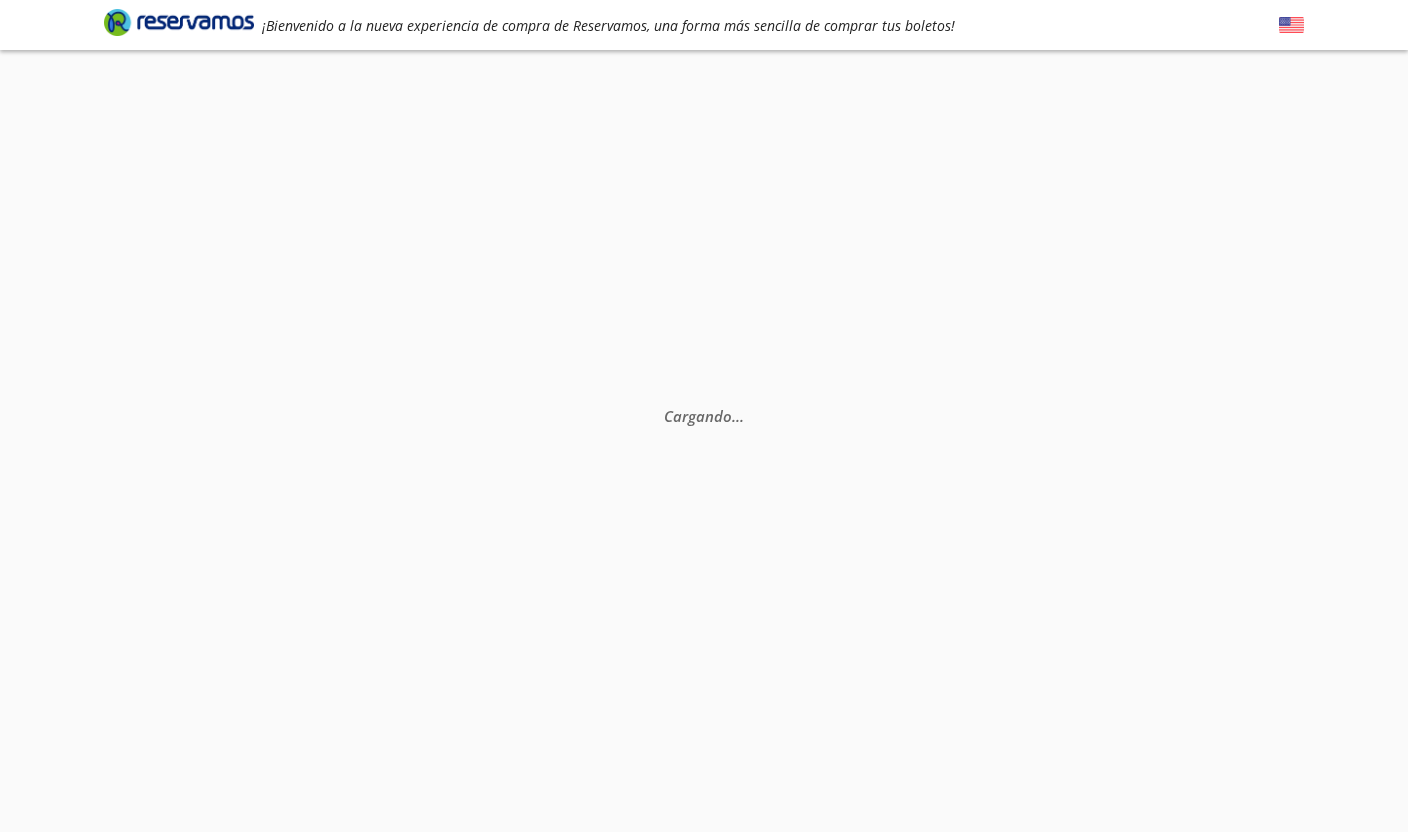 scroll, scrollTop: 0, scrollLeft: 0, axis: both 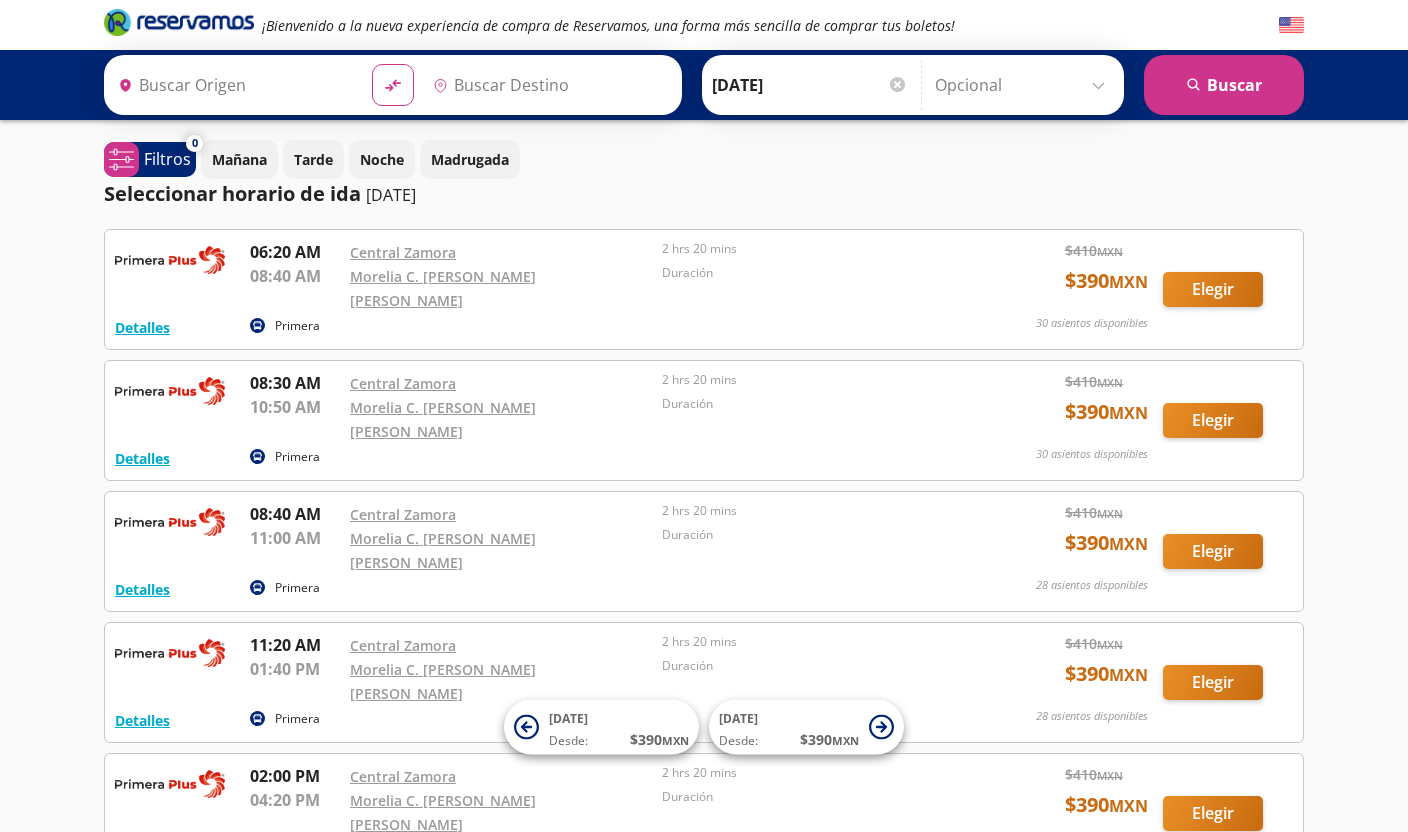 type on "[GEOGRAPHIC_DATA], [GEOGRAPHIC_DATA]" 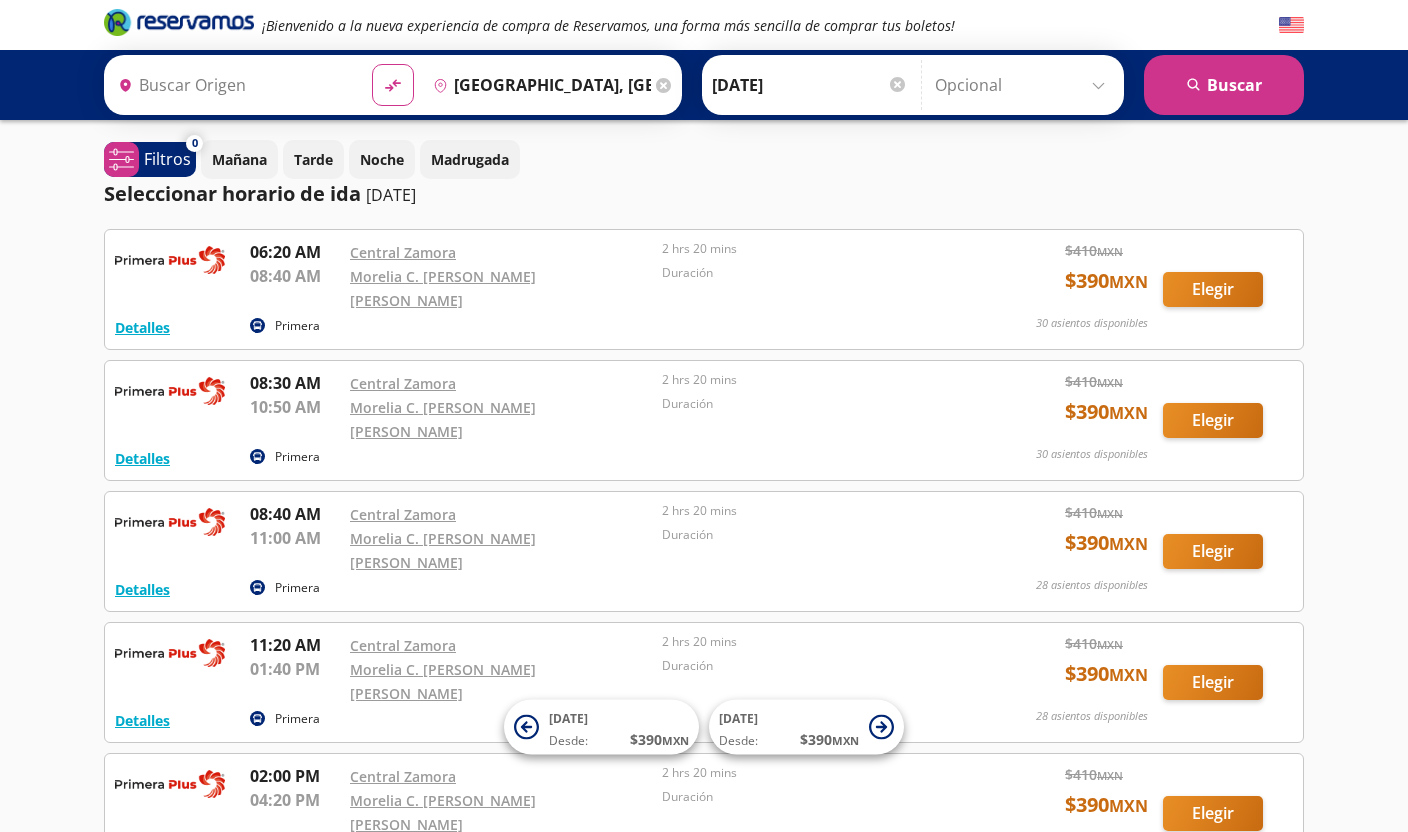 type on "[GEOGRAPHIC_DATA], [GEOGRAPHIC_DATA]" 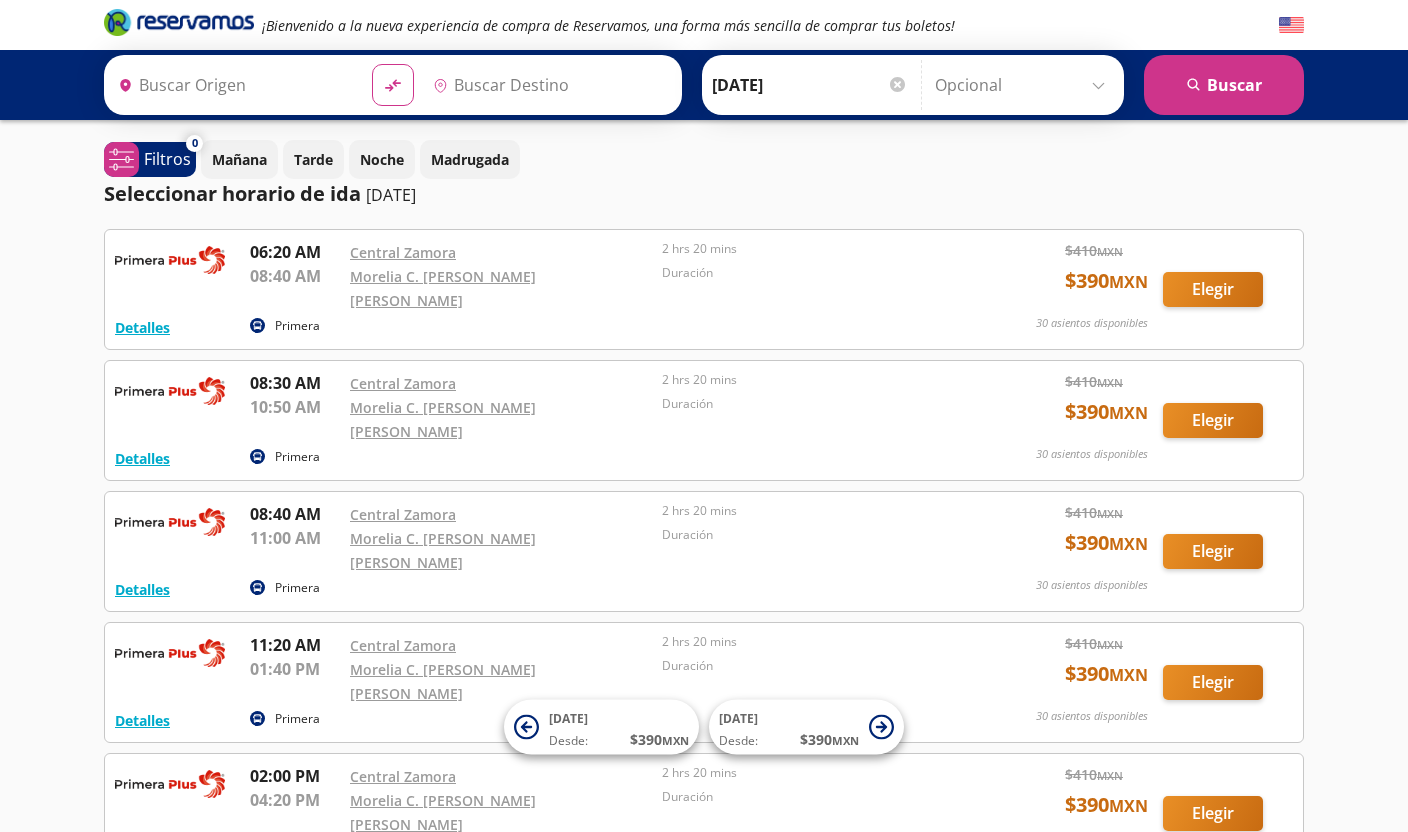 type on "[GEOGRAPHIC_DATA], [GEOGRAPHIC_DATA]" 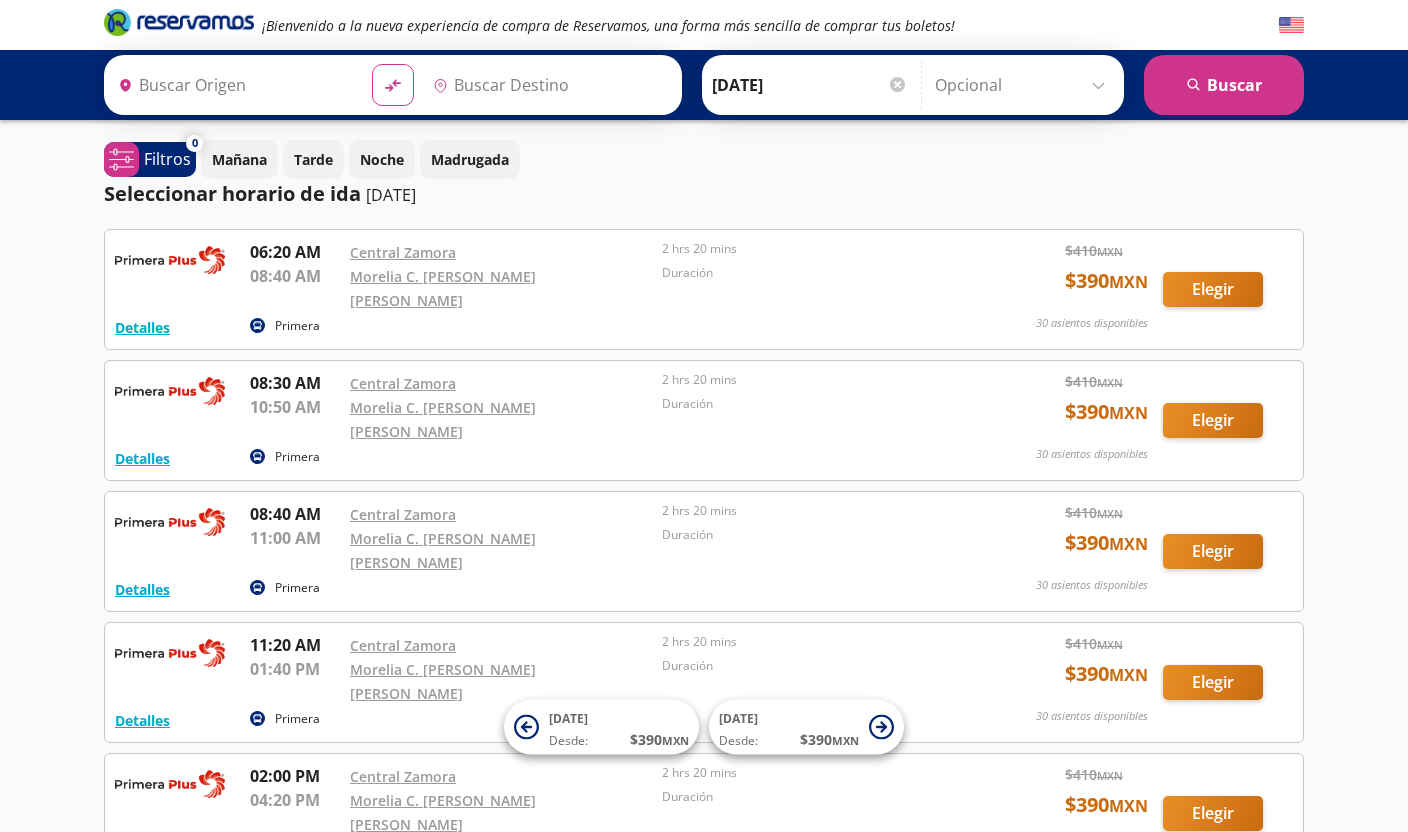 type on "[GEOGRAPHIC_DATA], [GEOGRAPHIC_DATA]" 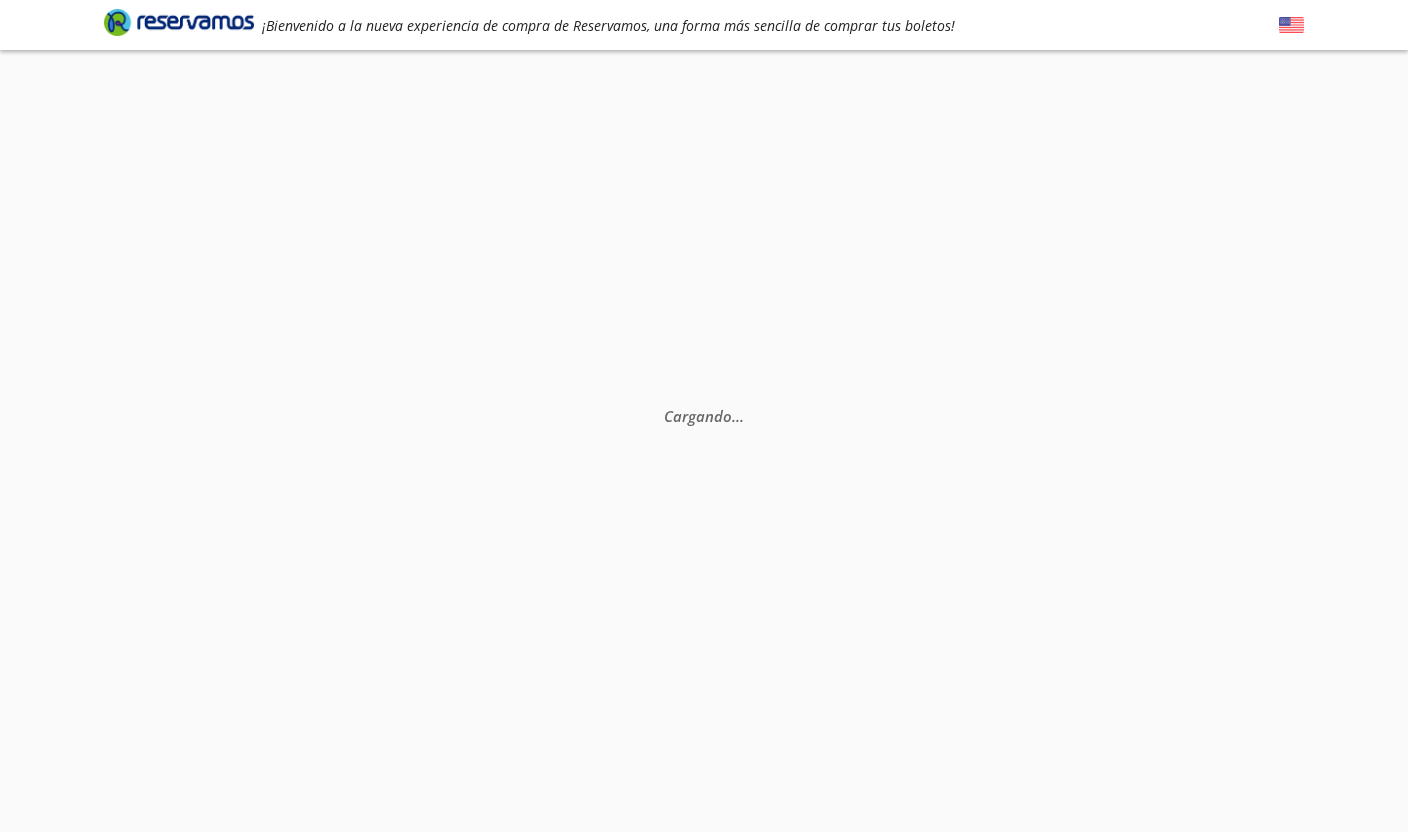 scroll, scrollTop: 0, scrollLeft: 0, axis: both 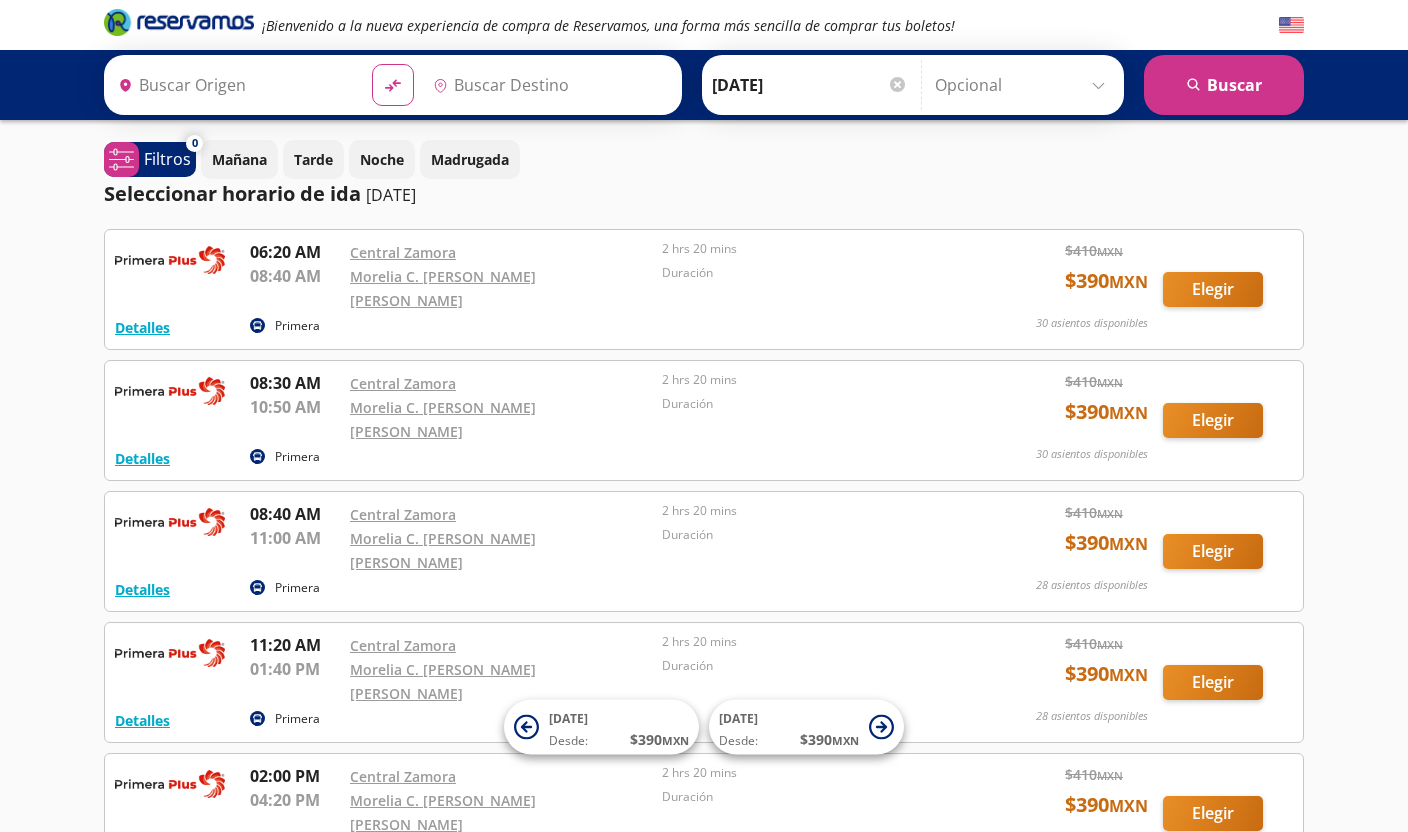 type on "[GEOGRAPHIC_DATA], [GEOGRAPHIC_DATA]" 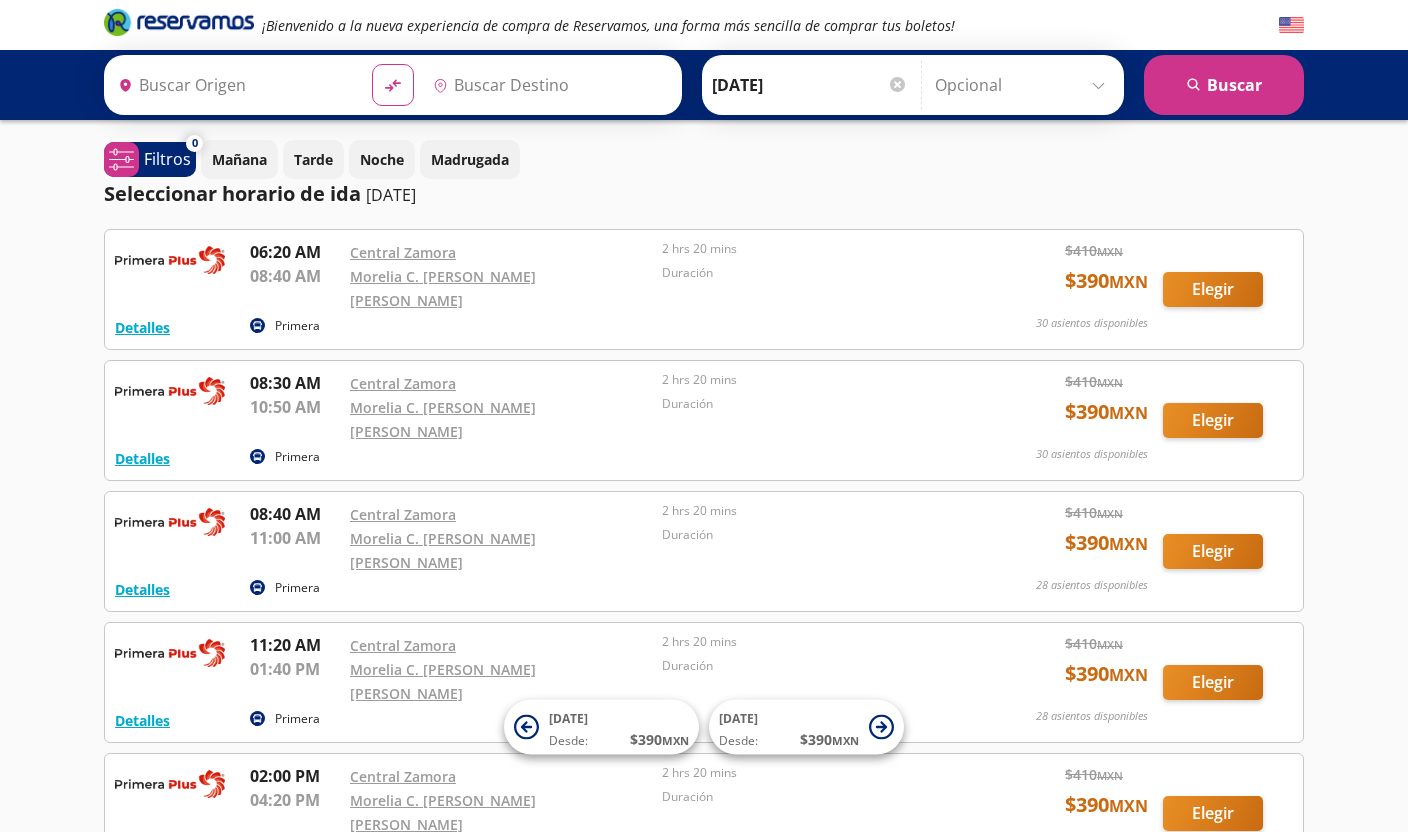 type on "[GEOGRAPHIC_DATA], [GEOGRAPHIC_DATA]" 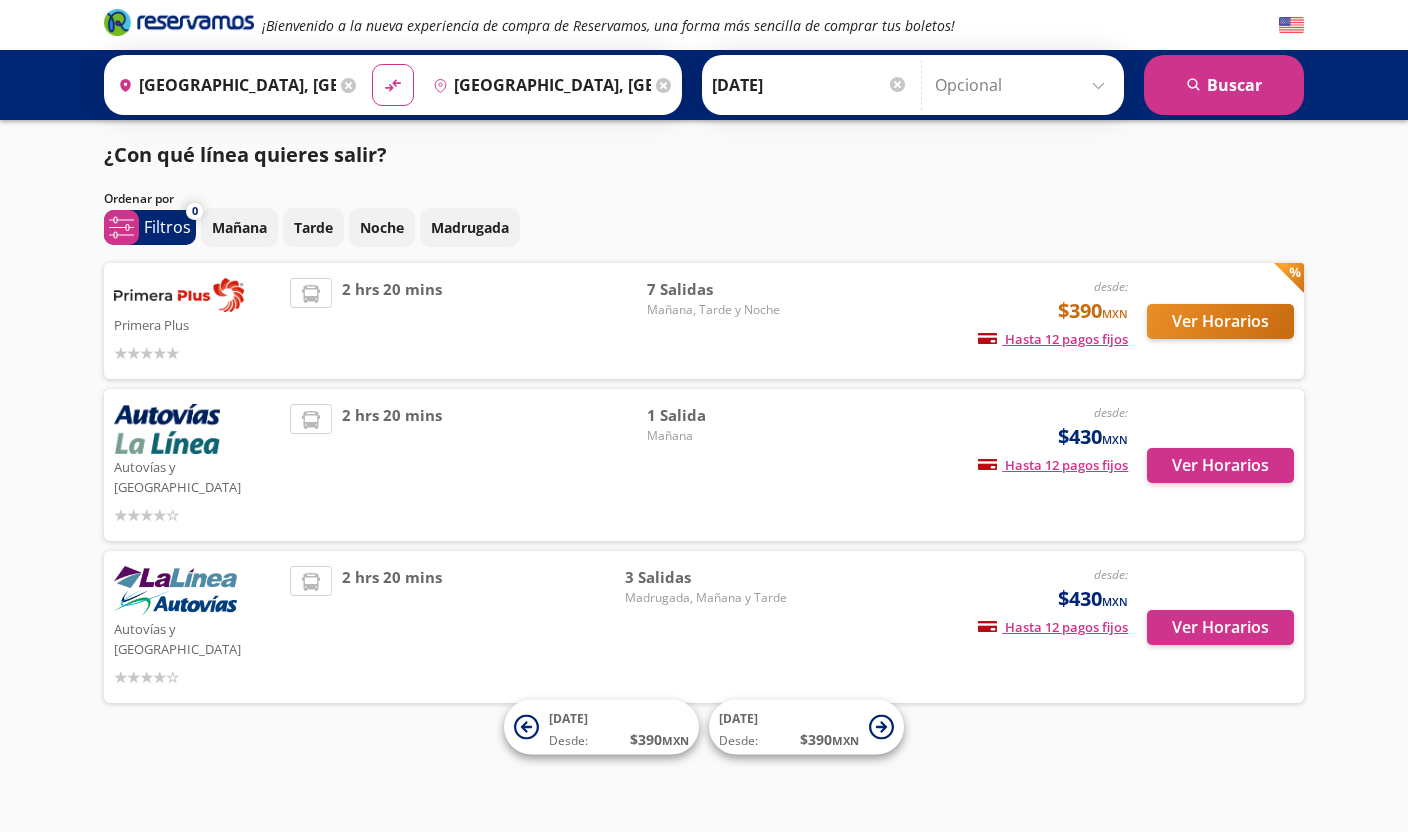 scroll, scrollTop: 1, scrollLeft: 0, axis: vertical 